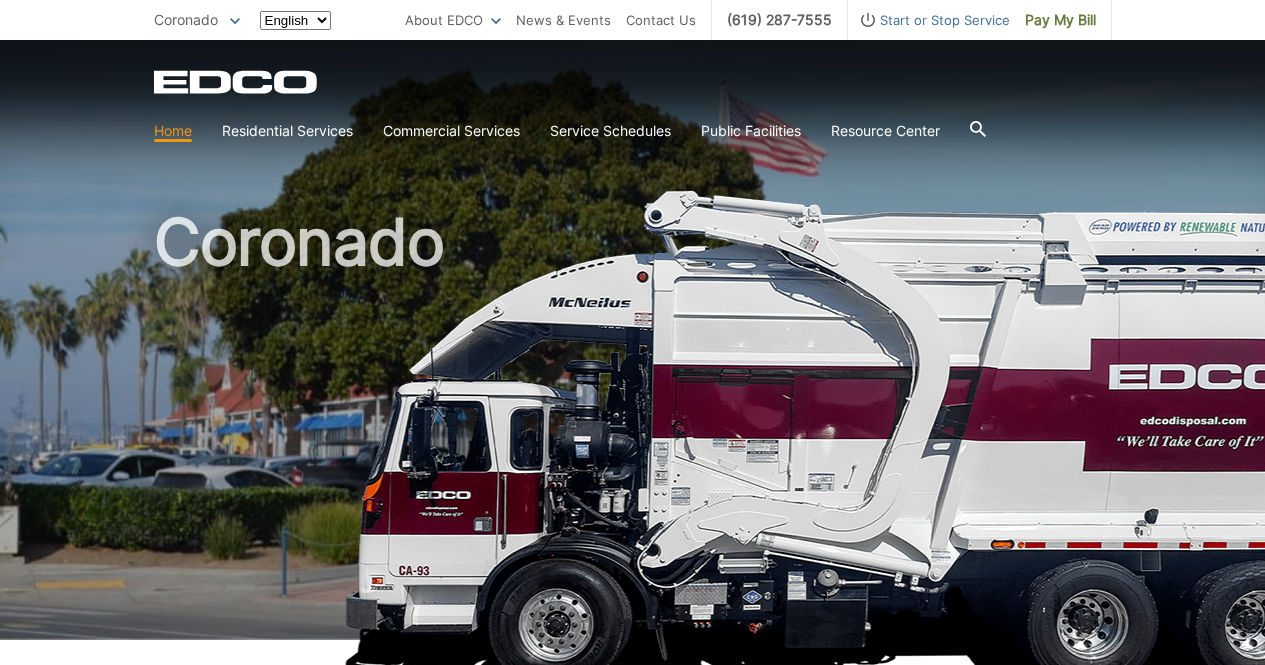 scroll, scrollTop: 0, scrollLeft: 0, axis: both 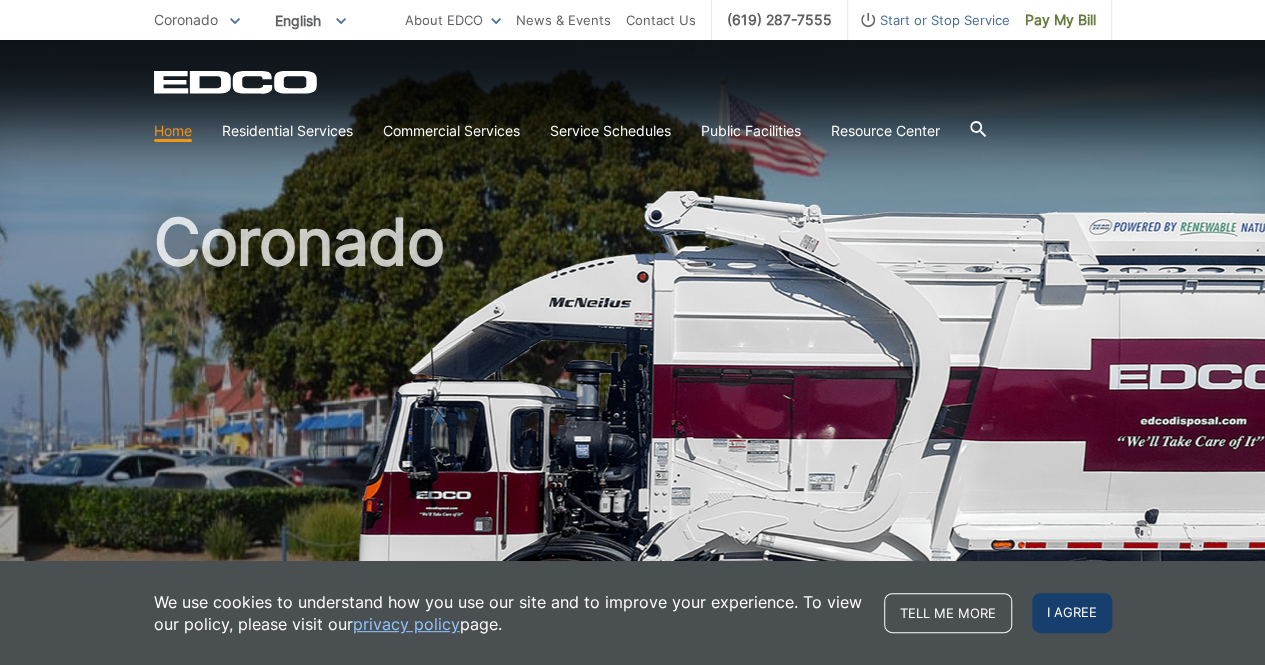 click on "I agree" at bounding box center (1072, 613) 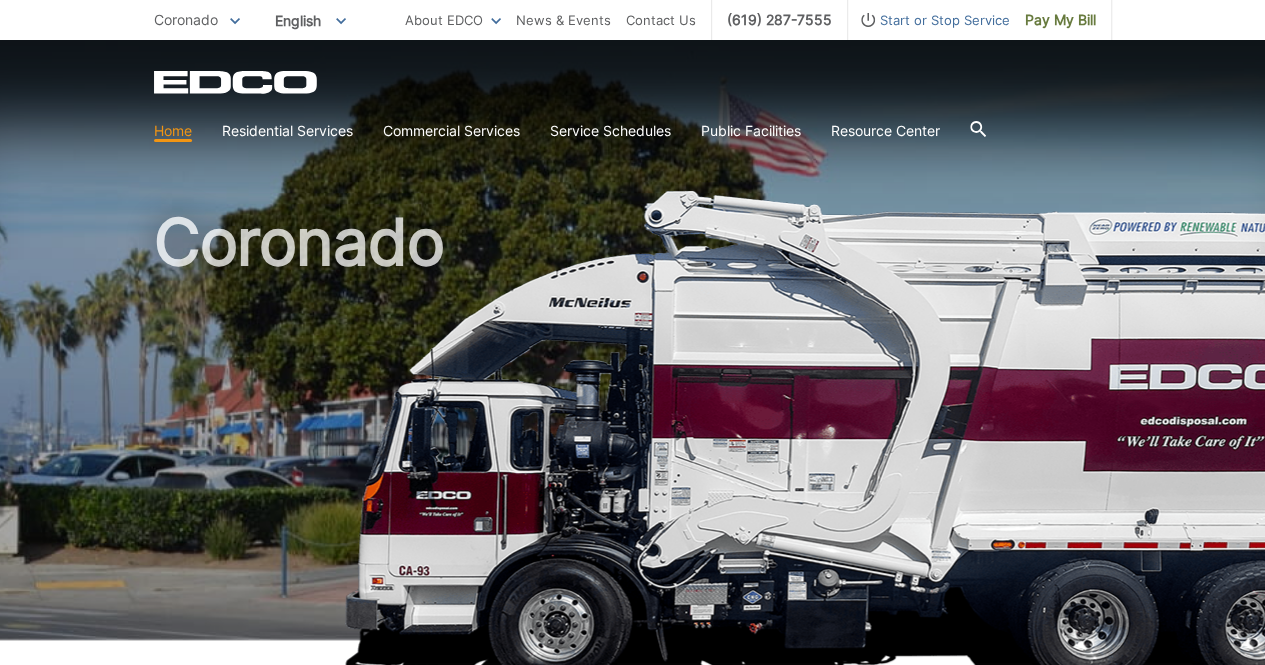 click on "Coronado" at bounding box center [633, 429] 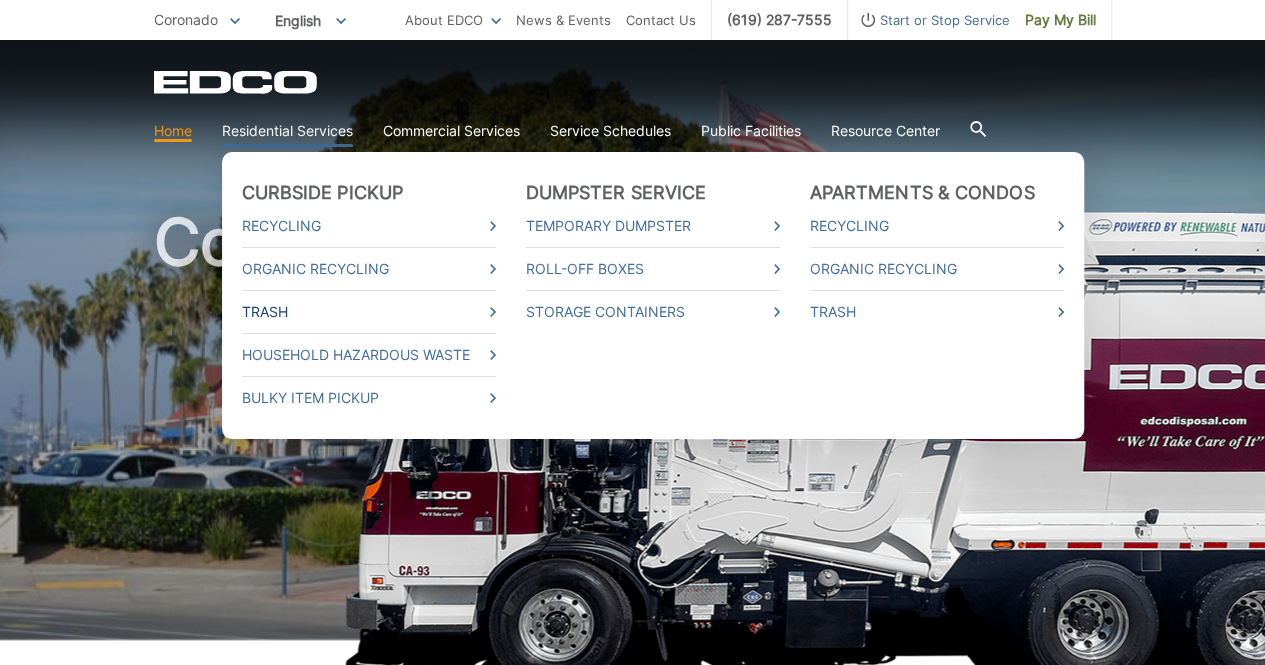 click on "Trash" at bounding box center [369, 312] 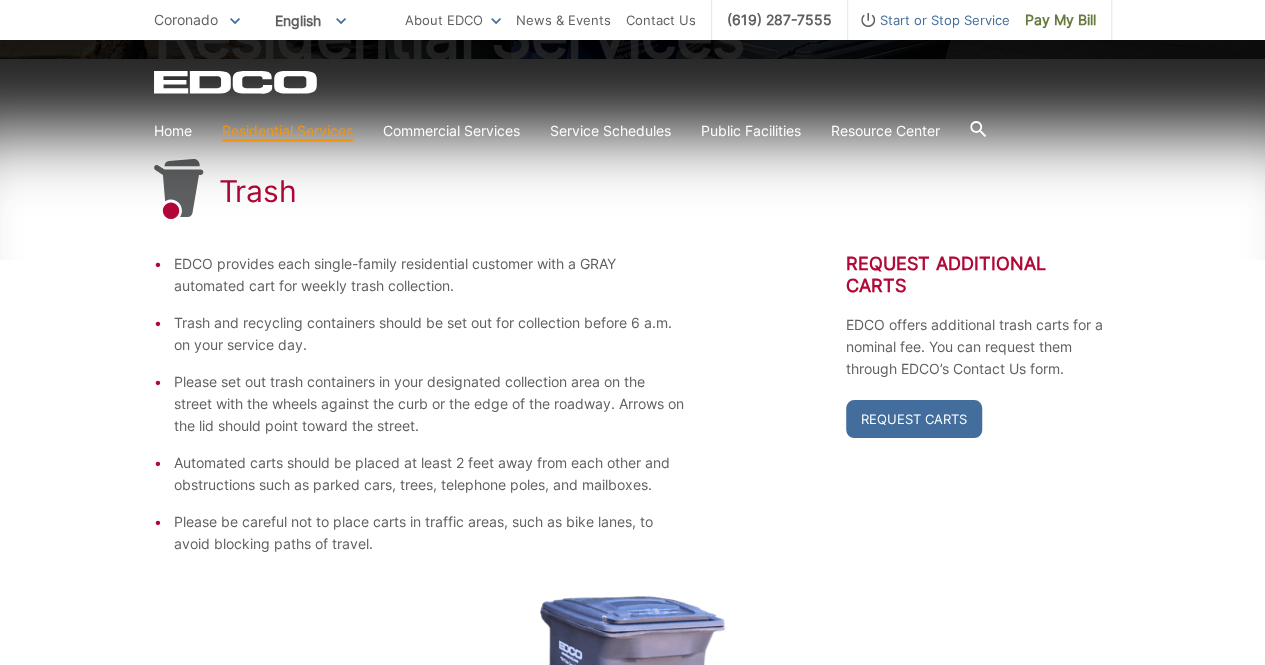 scroll, scrollTop: 290, scrollLeft: 0, axis: vertical 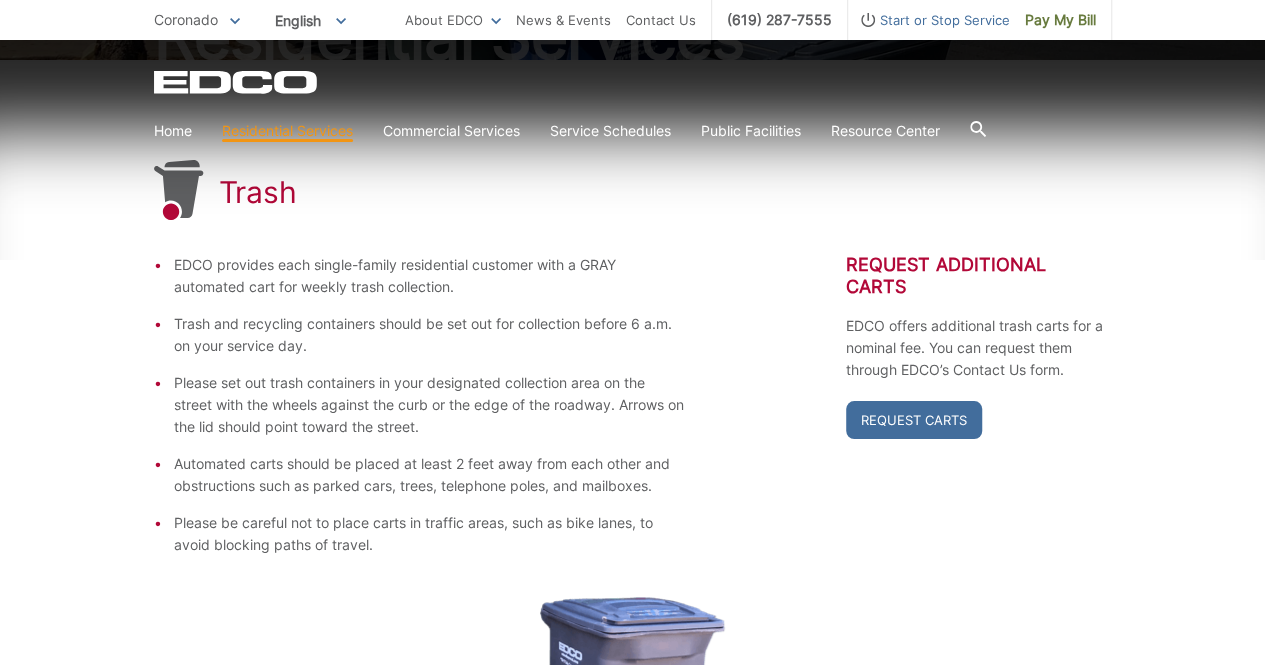 click on "EDCO provides each single-family residential customer with a GRAY automated cart for weekly trash collection.
Trash and recycling containers should be set out for collection before 6 a.m. on your service day.
Please set out trash containers in your designated collection area on the street with the wheels against the curb or the edge of the roadway. Arrows on the lid should point toward the street.
Automated carts should be placed at least 2 feet away from each other and obstructions such as parked cars, trees, telephone poles, and mailboxes.
Please be careful not to place carts in traffic areas, such as bike lanes, to avoid blocking paths of travel." at bounding box center [420, 405] 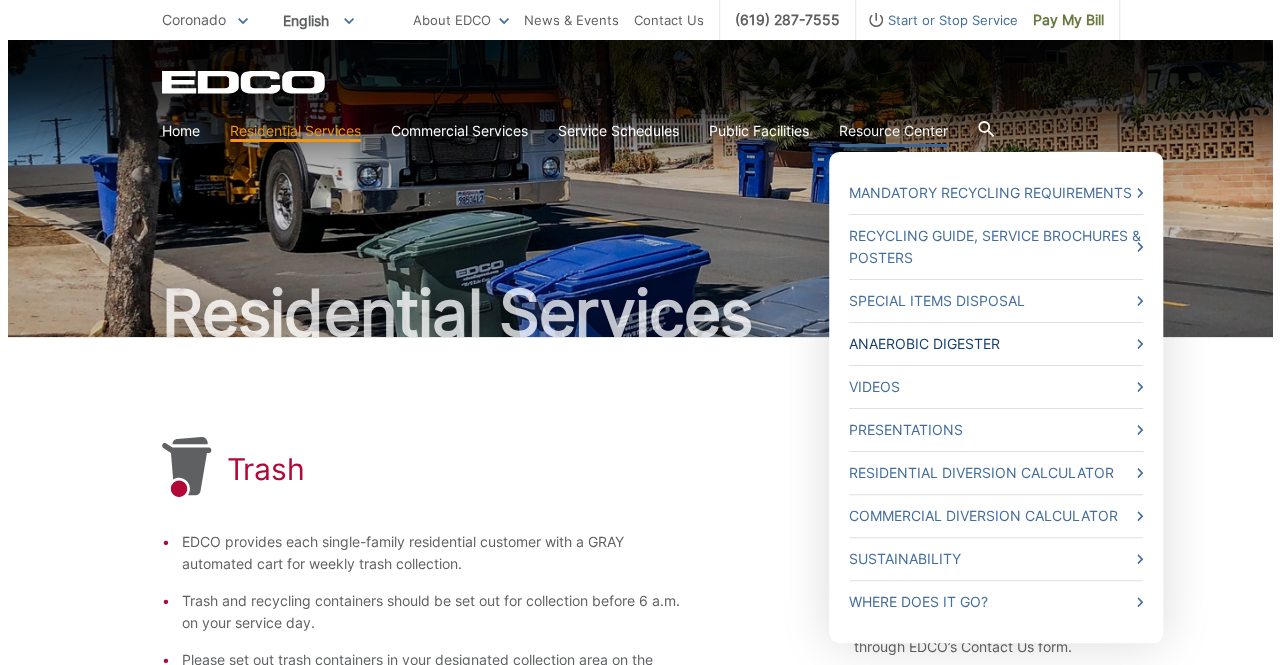 scroll, scrollTop: 0, scrollLeft: 0, axis: both 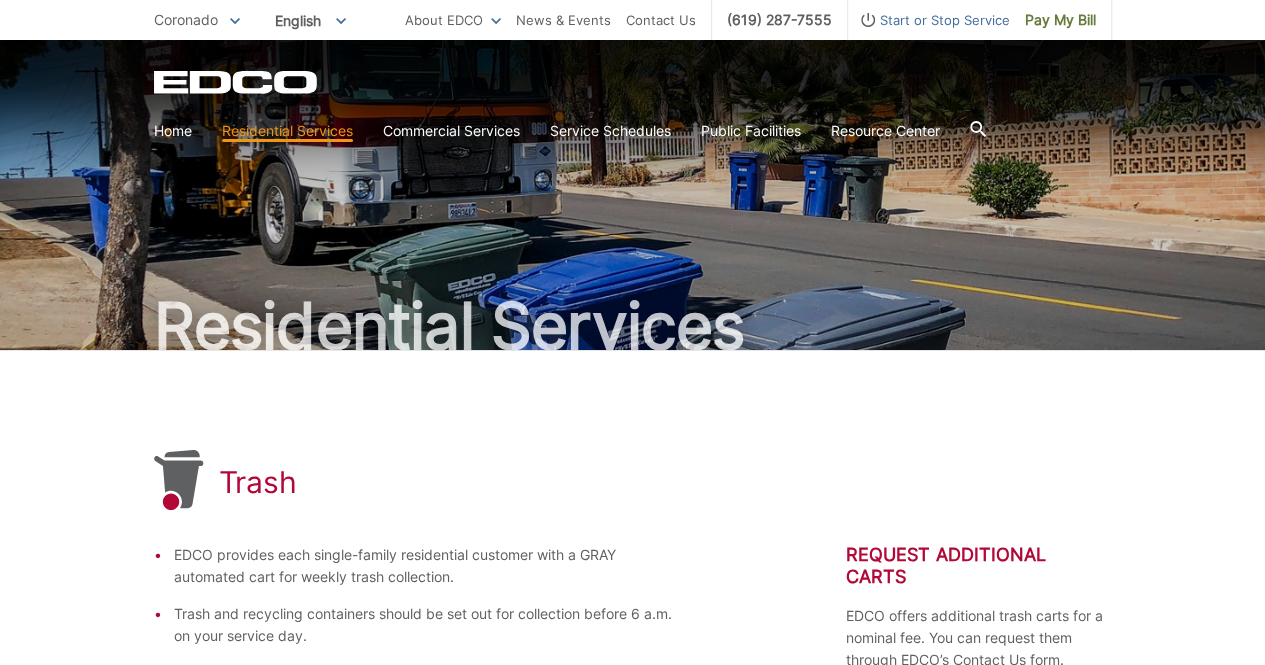 click on "Start or Stop Service" at bounding box center (929, 20) 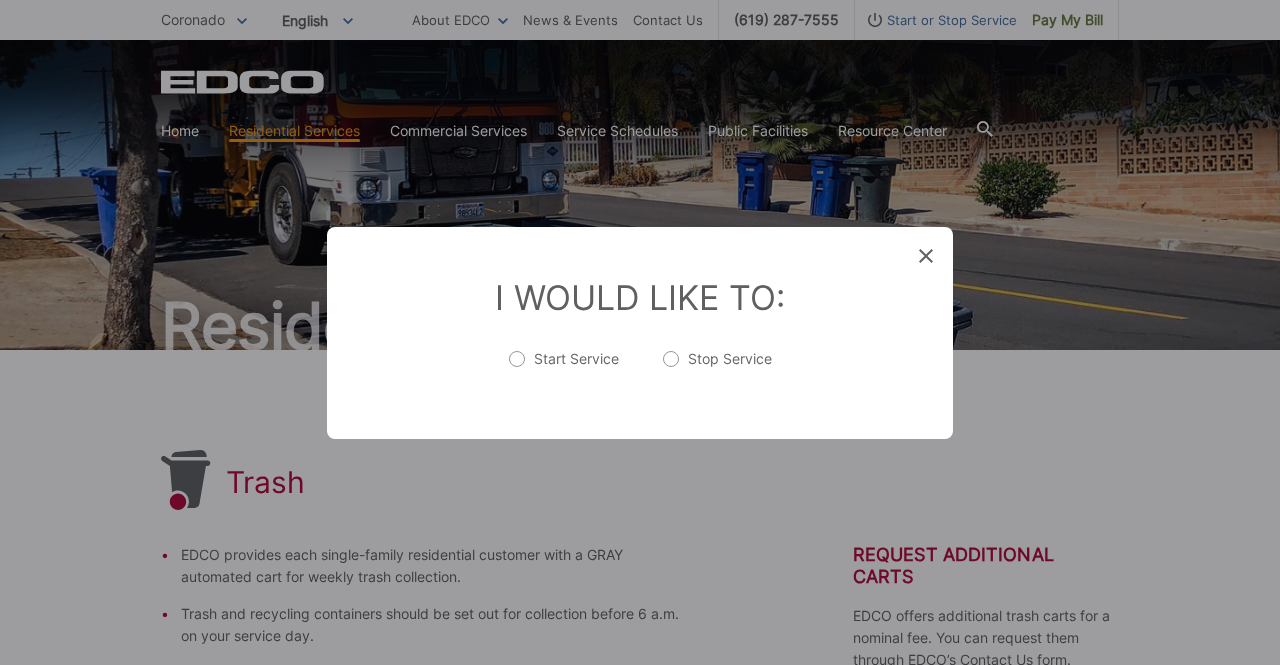 click on "Start Service" at bounding box center (564, 369) 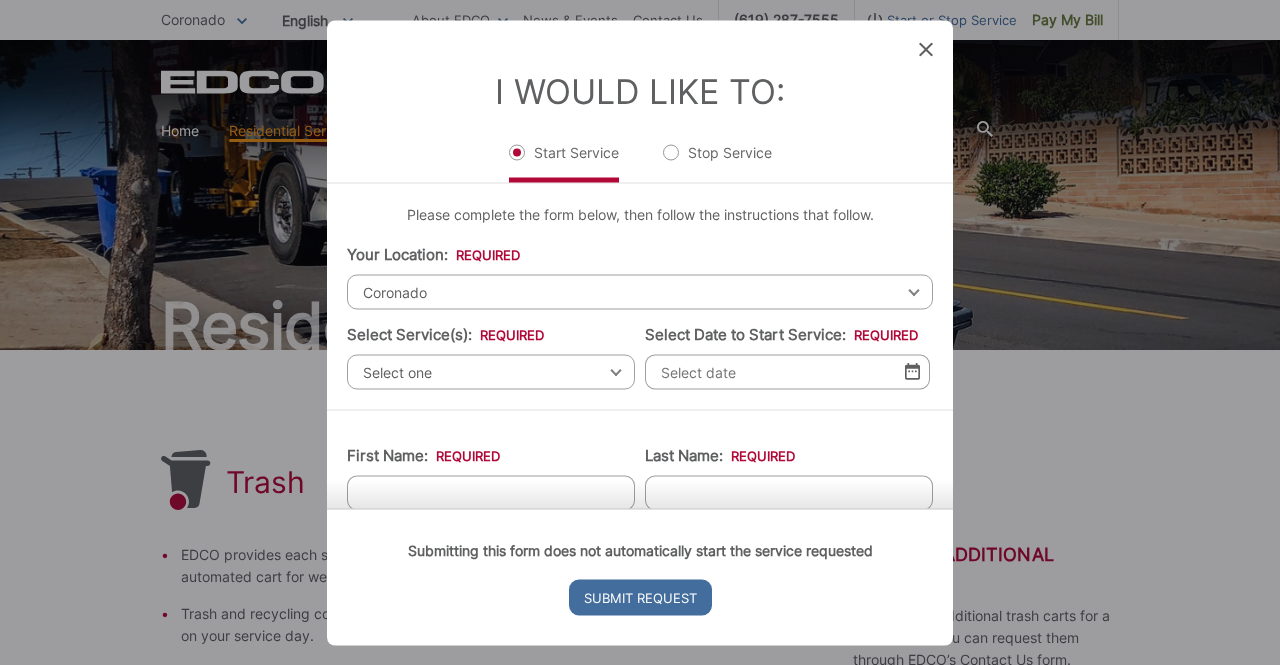 click on "Coronado" at bounding box center [640, 291] 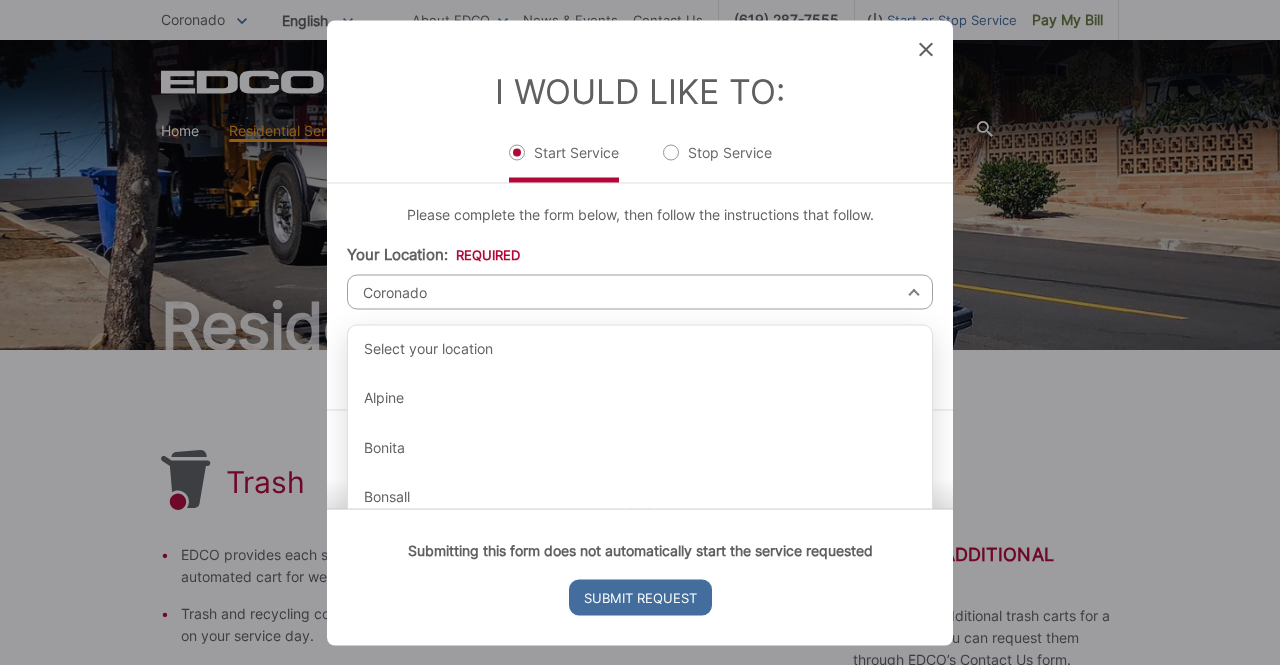 click on "Coronado" at bounding box center [640, 291] 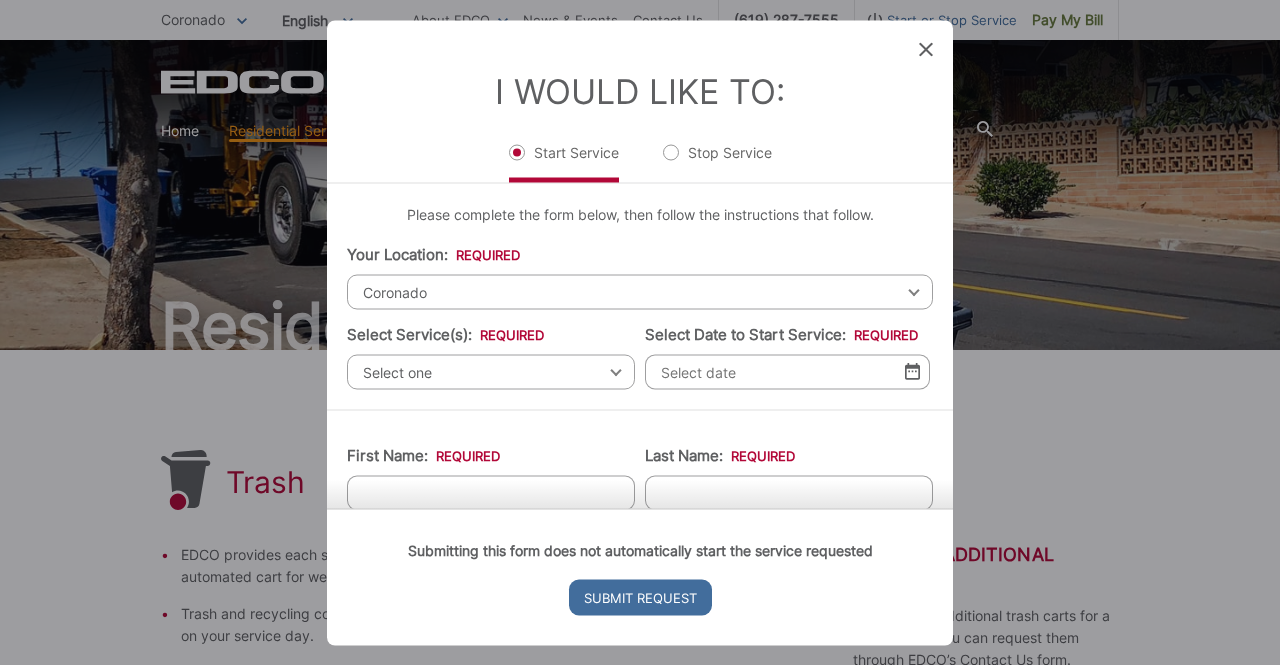 click on "Select one" at bounding box center (491, 371) 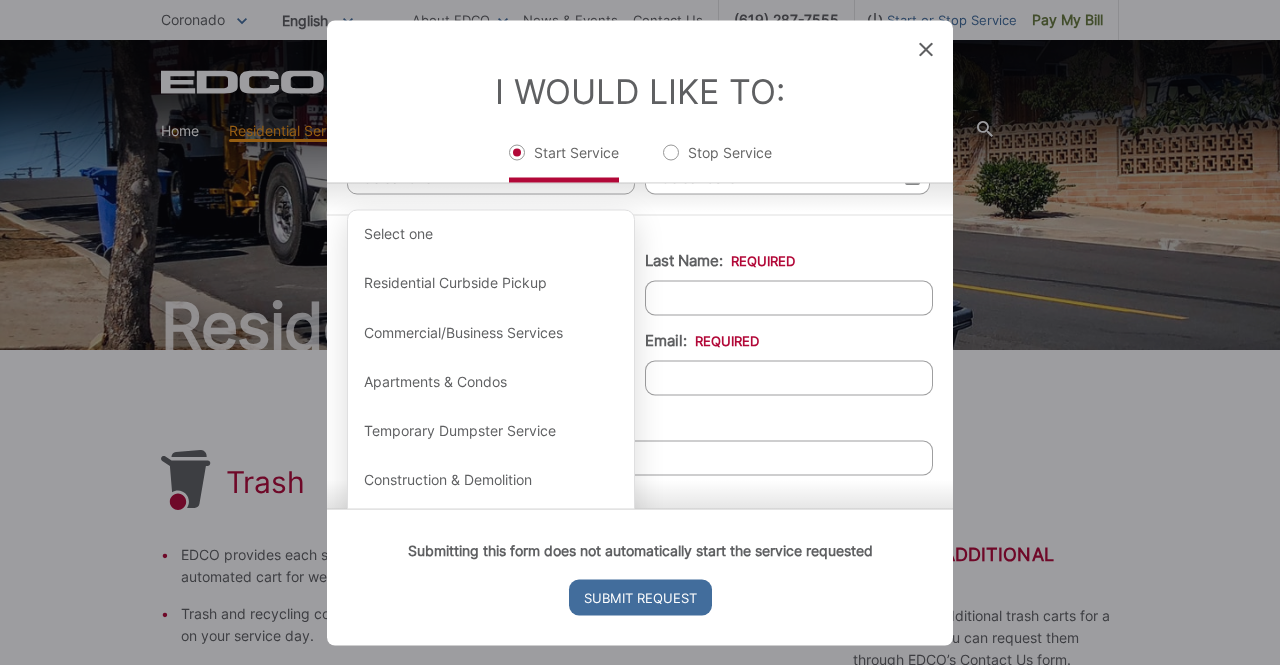 scroll, scrollTop: 197, scrollLeft: 0, axis: vertical 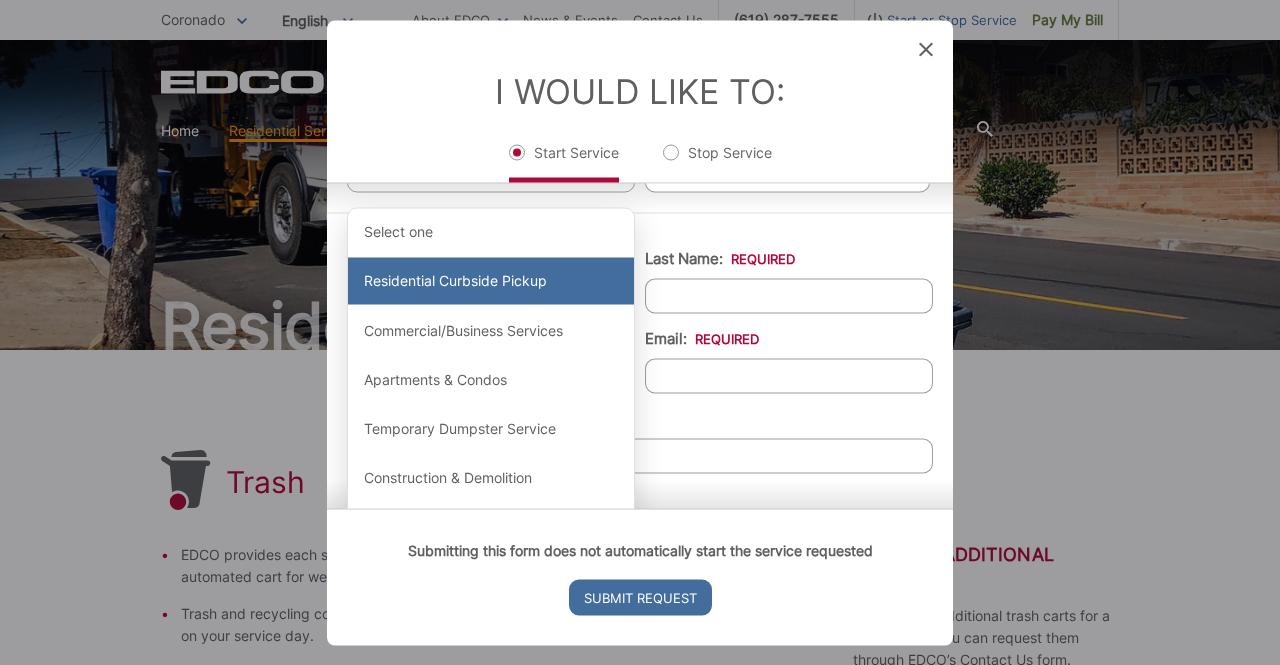 click on "Residential Curbside Pickup" at bounding box center [491, 281] 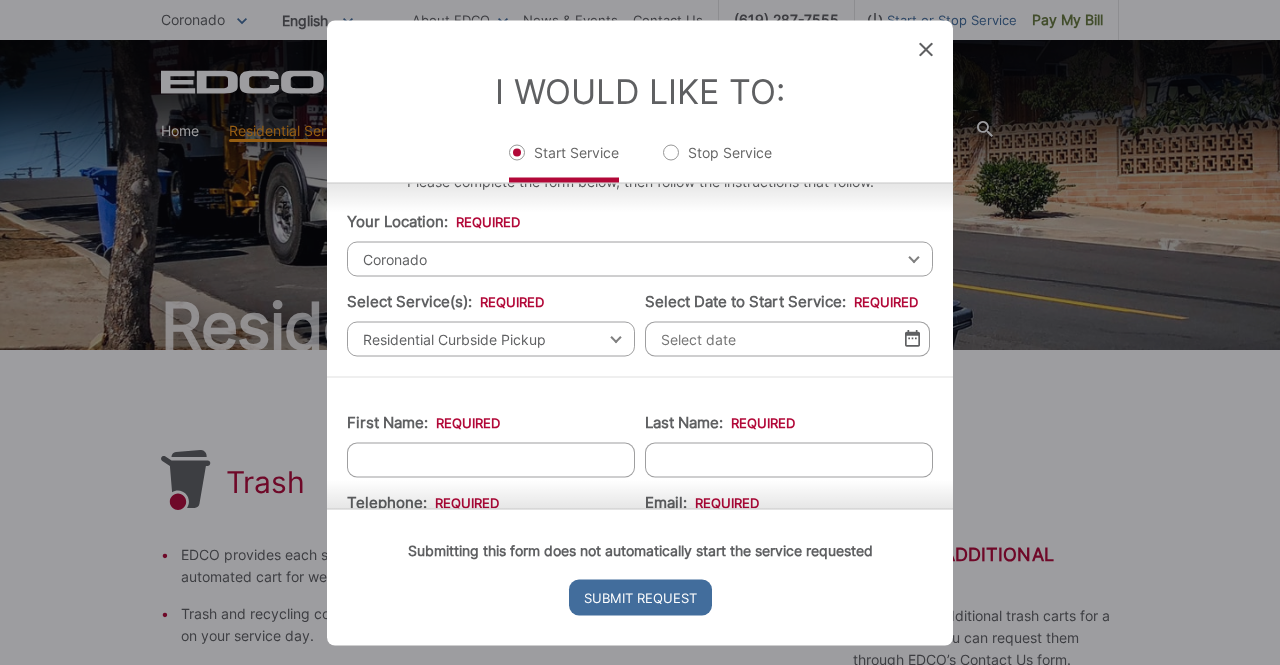scroll, scrollTop: 32, scrollLeft: 0, axis: vertical 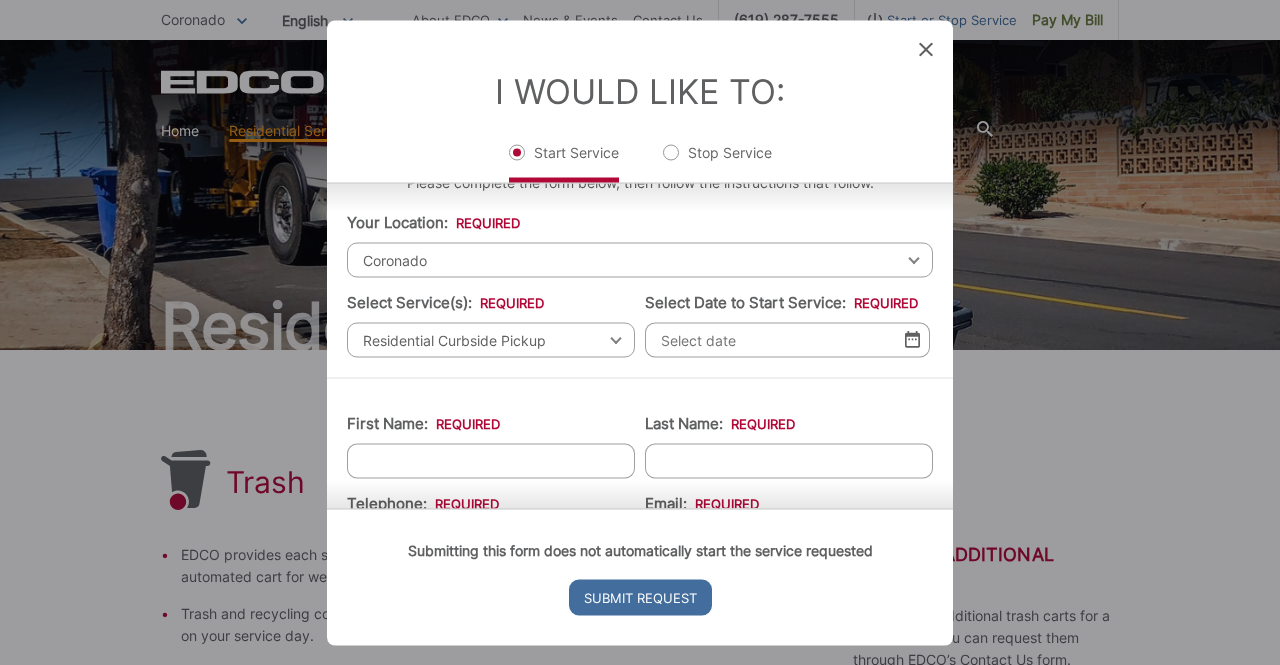click at bounding box center (912, 339) 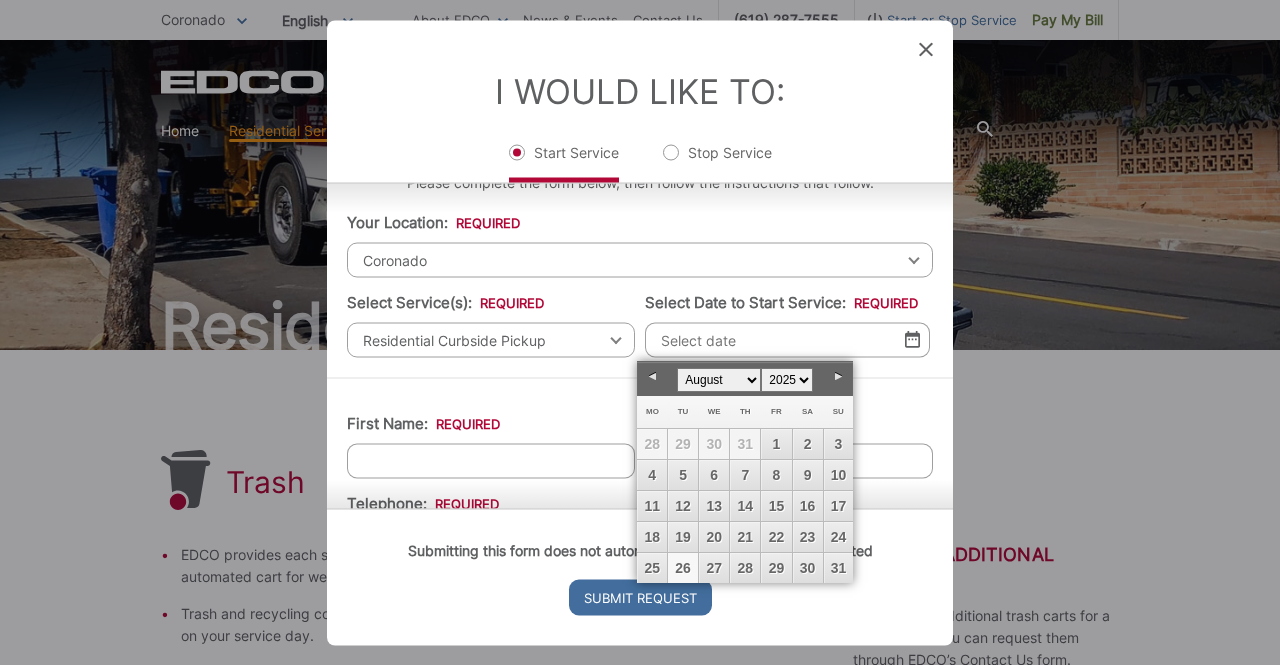 click on "26" at bounding box center [683, 568] 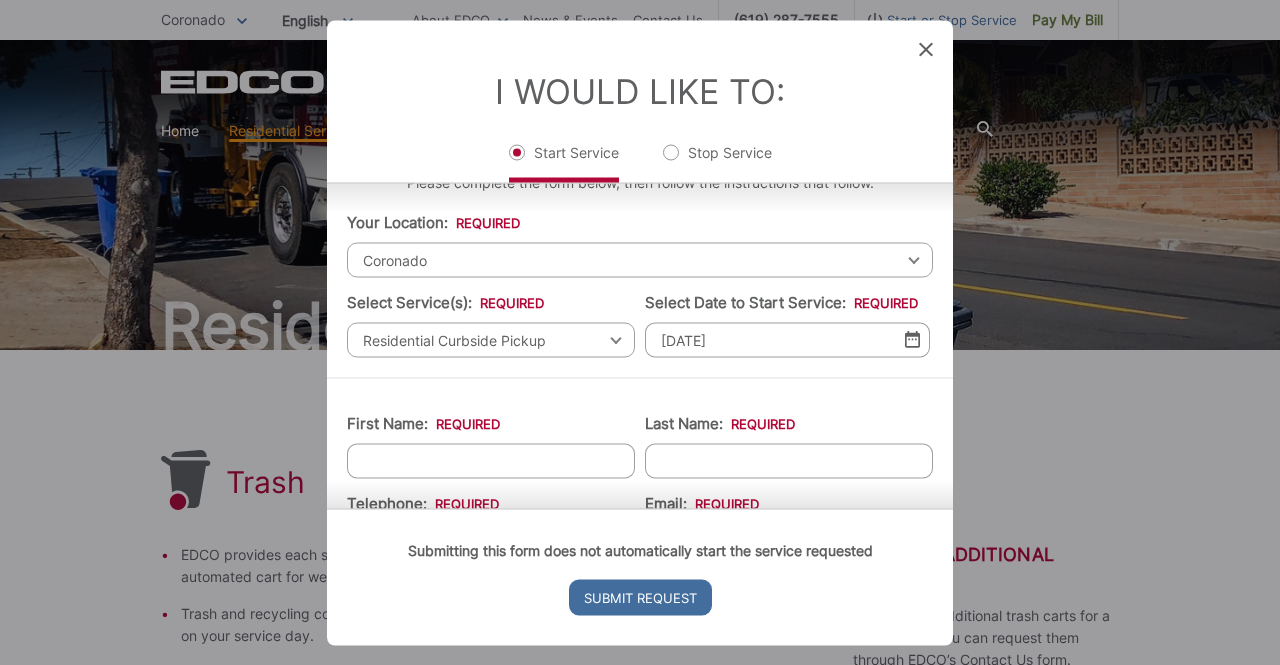 click on "First Name: *" at bounding box center [491, 460] 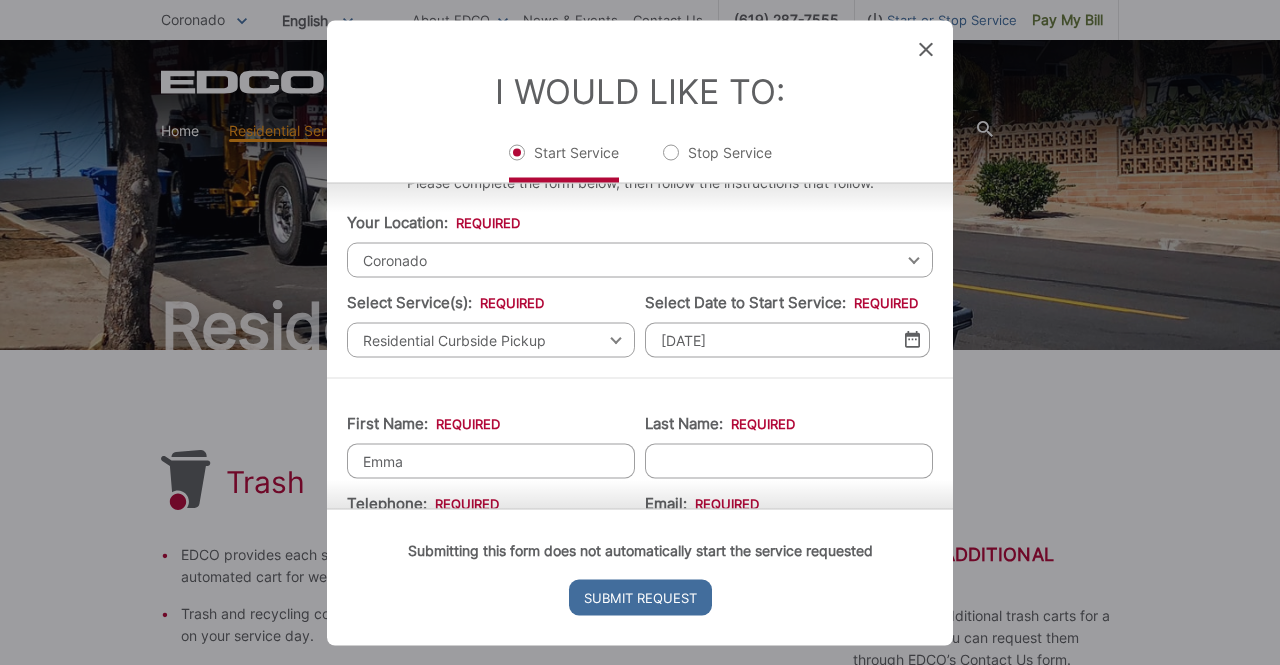 type on "Emma" 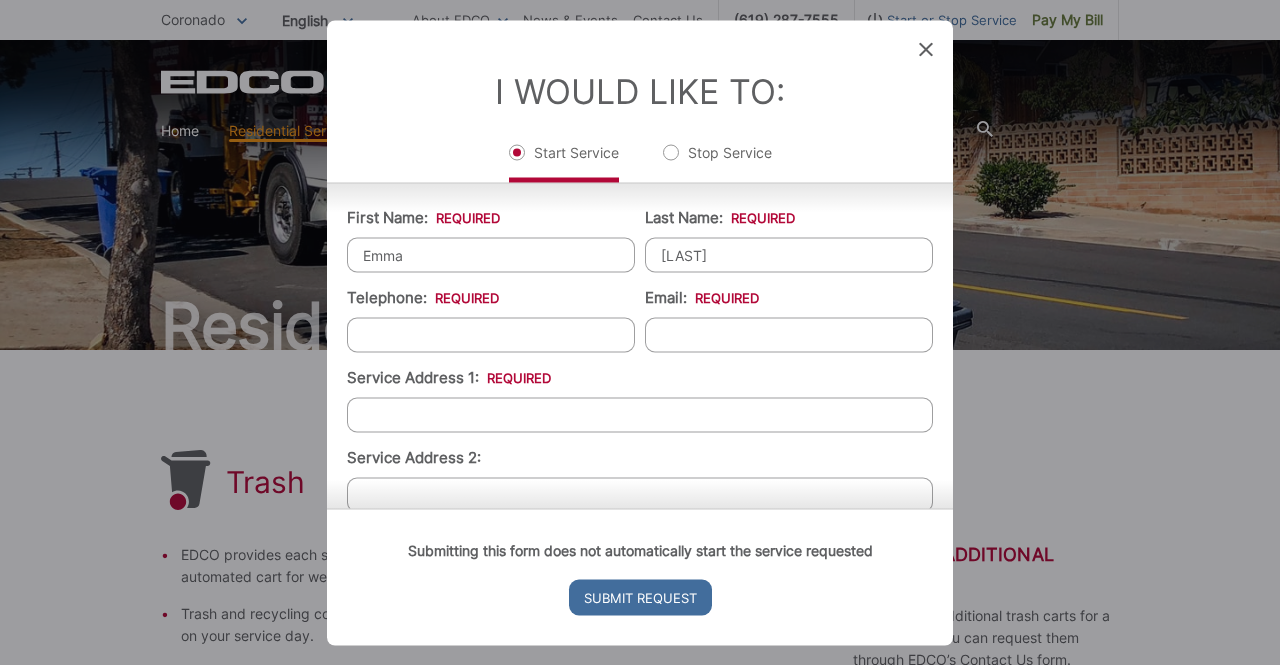 scroll, scrollTop: 225, scrollLeft: 0, axis: vertical 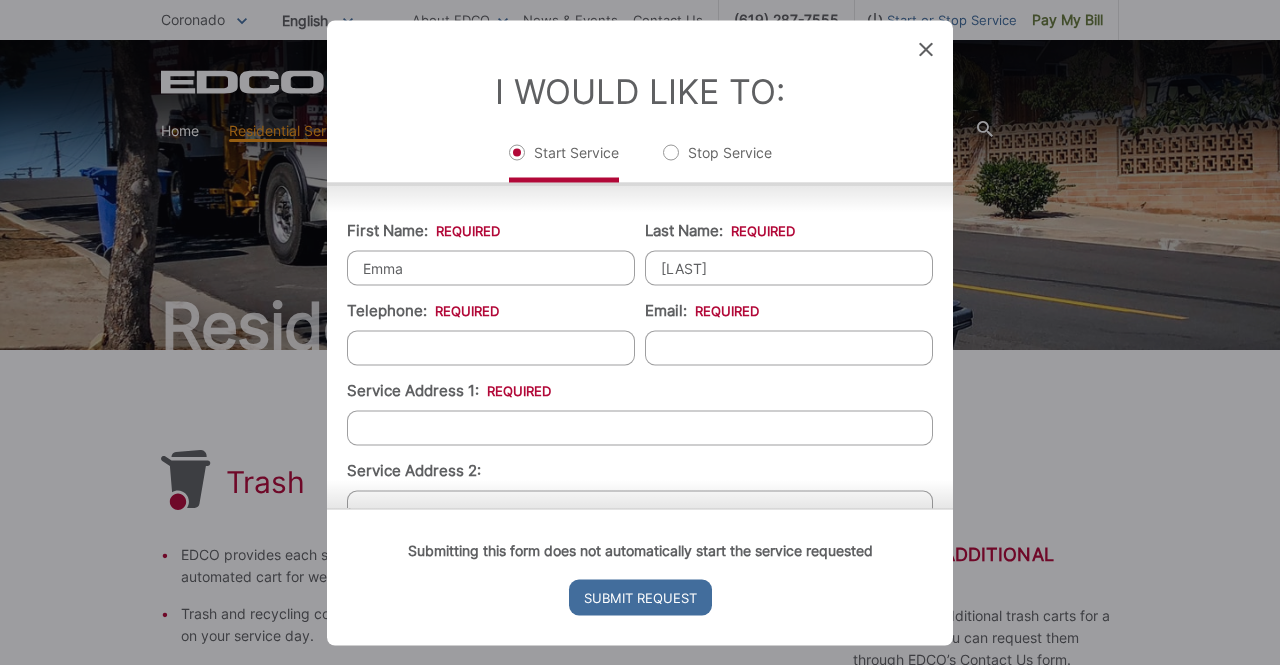 type on "[LAST]" 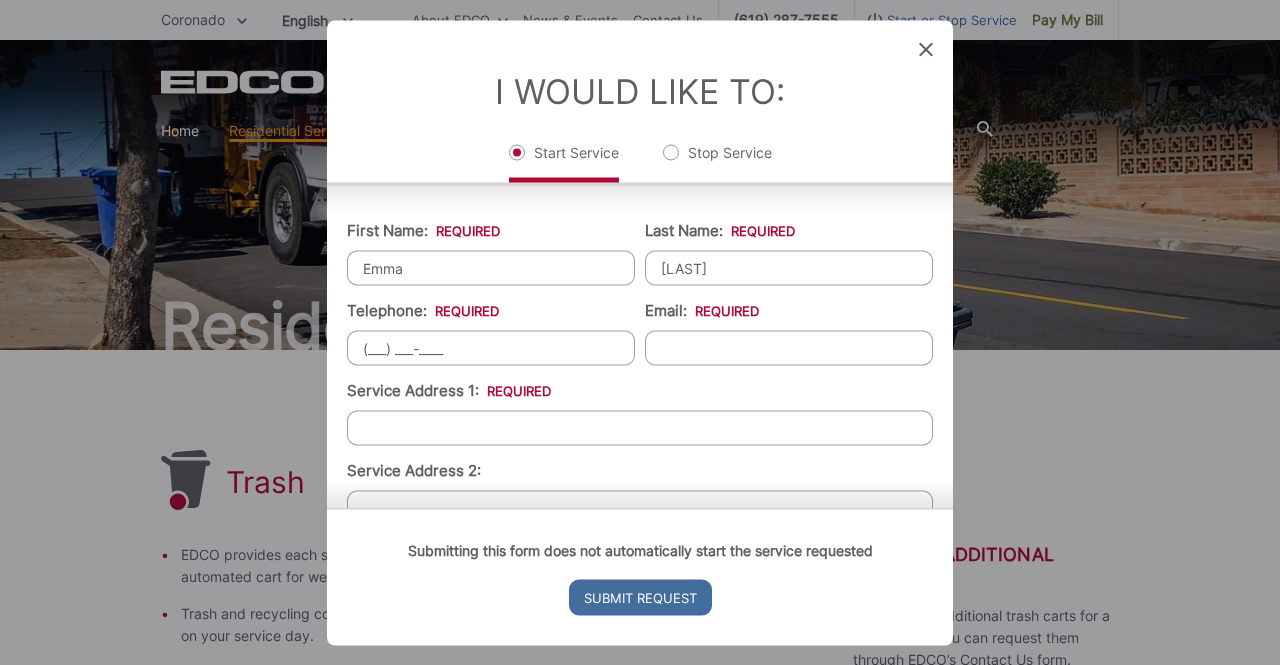 click on "(___) ___-____" at bounding box center (491, 347) 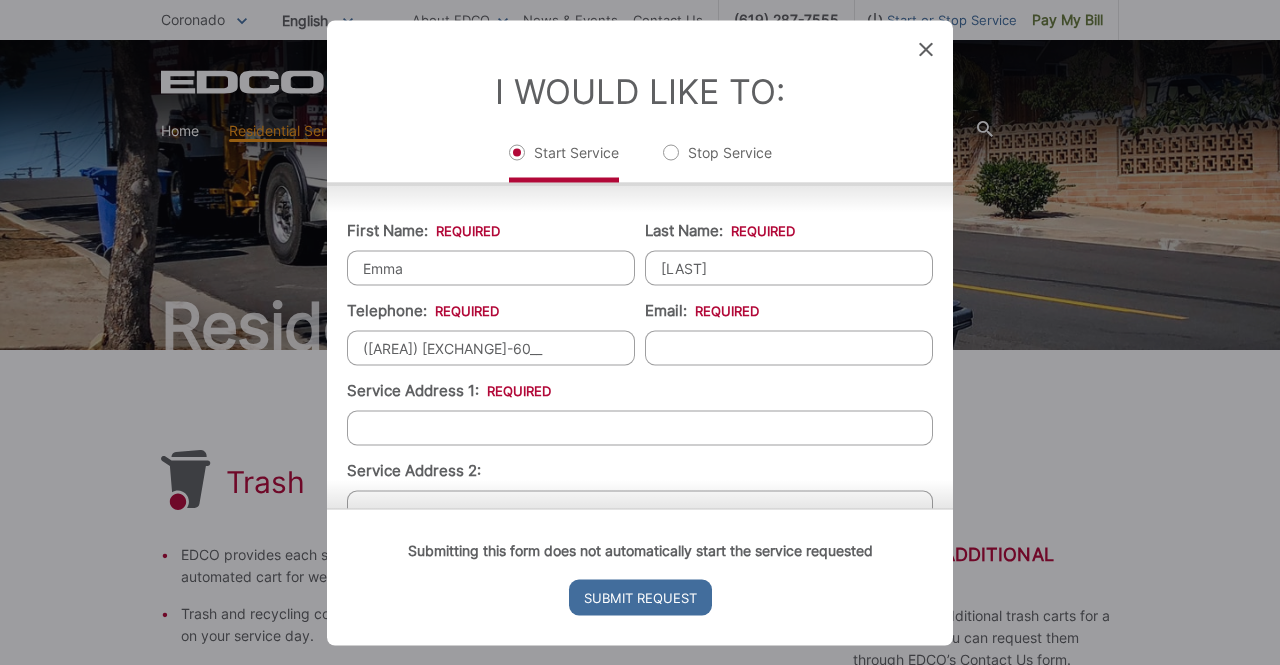 type on "([AREA]) [EXCHANGE]-[LINE]" 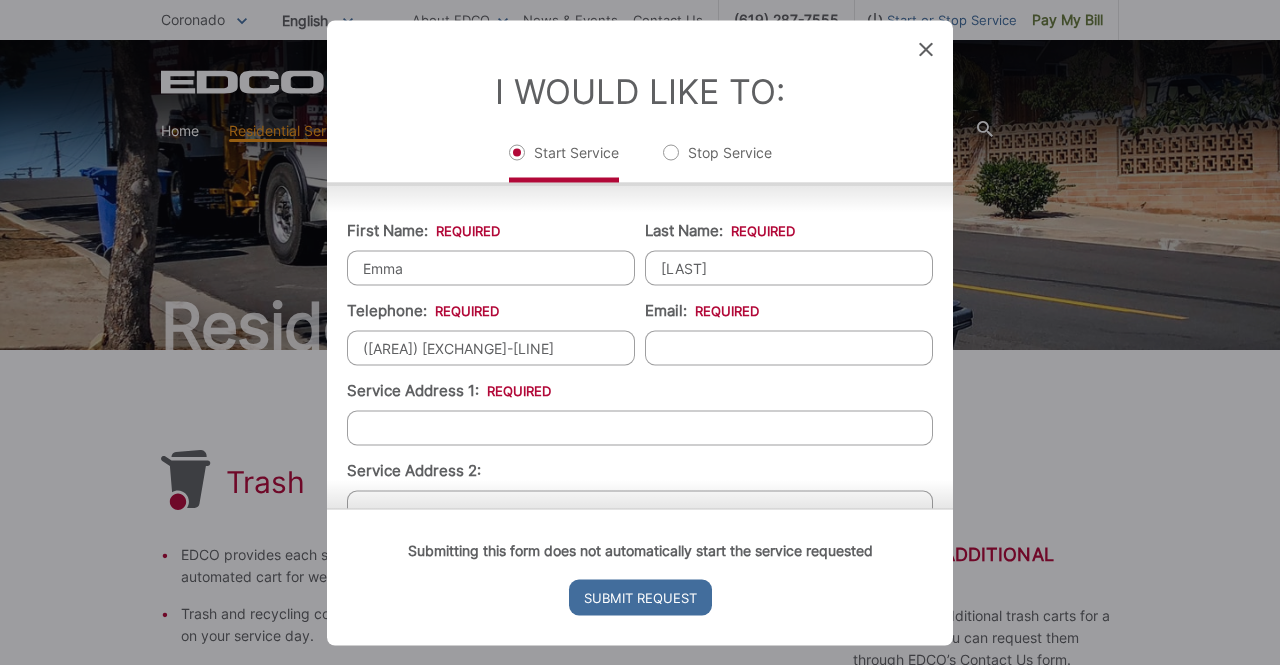 click on "Email: *" at bounding box center [789, 347] 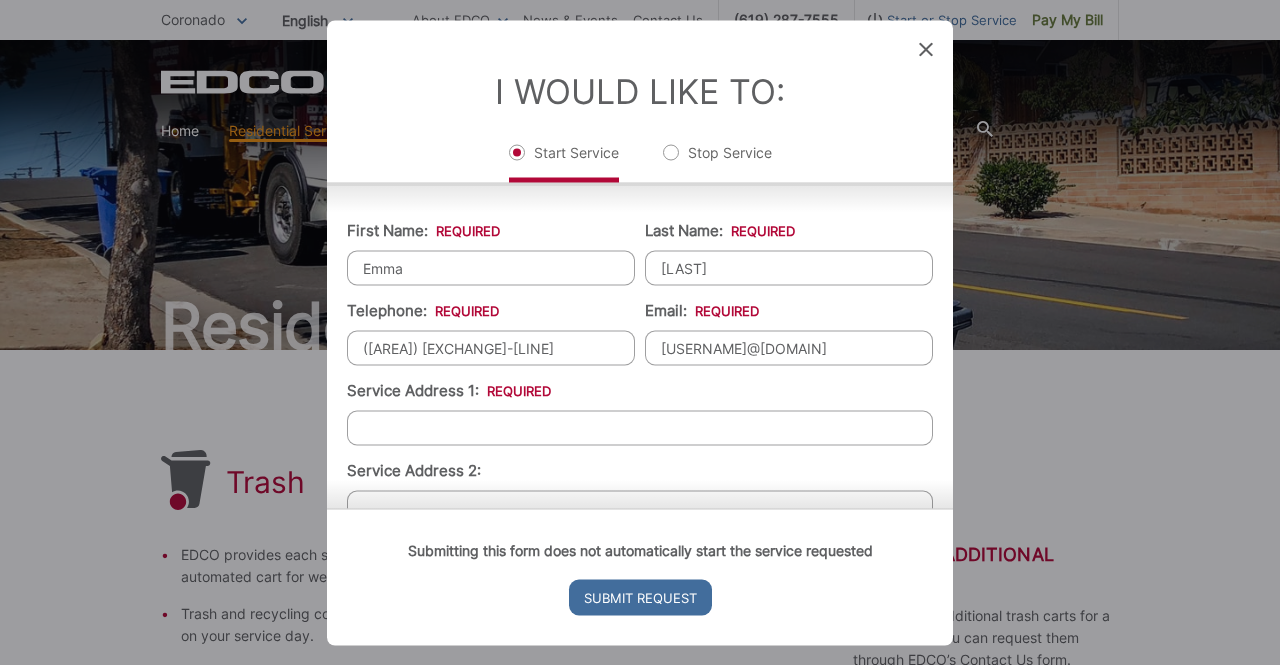 type on "[USERNAME]@[DOMAIN]" 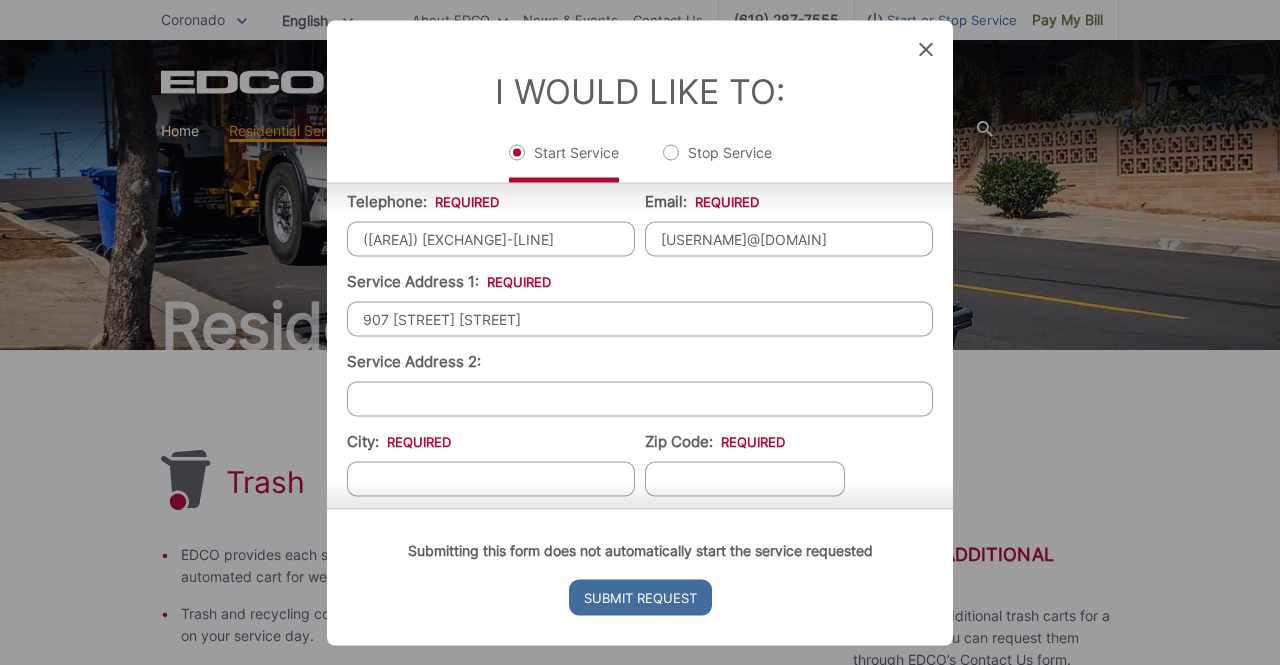 scroll, scrollTop: 348, scrollLeft: 0, axis: vertical 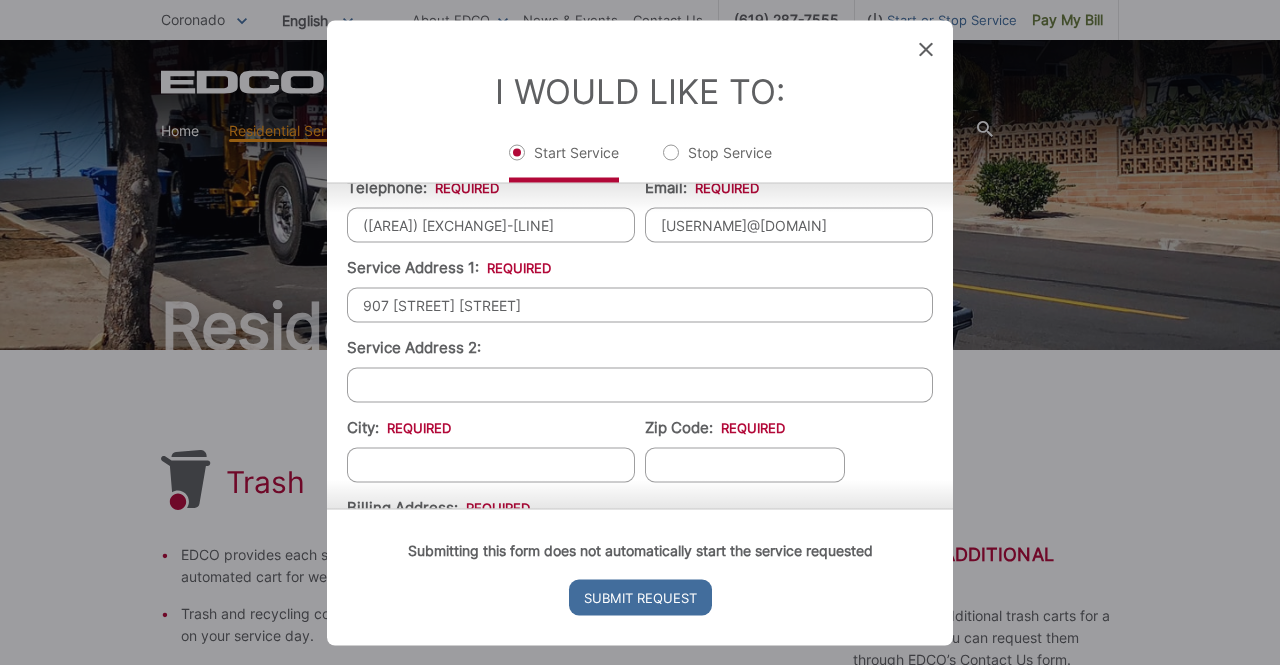 type on "907 [STREET] [STREET]" 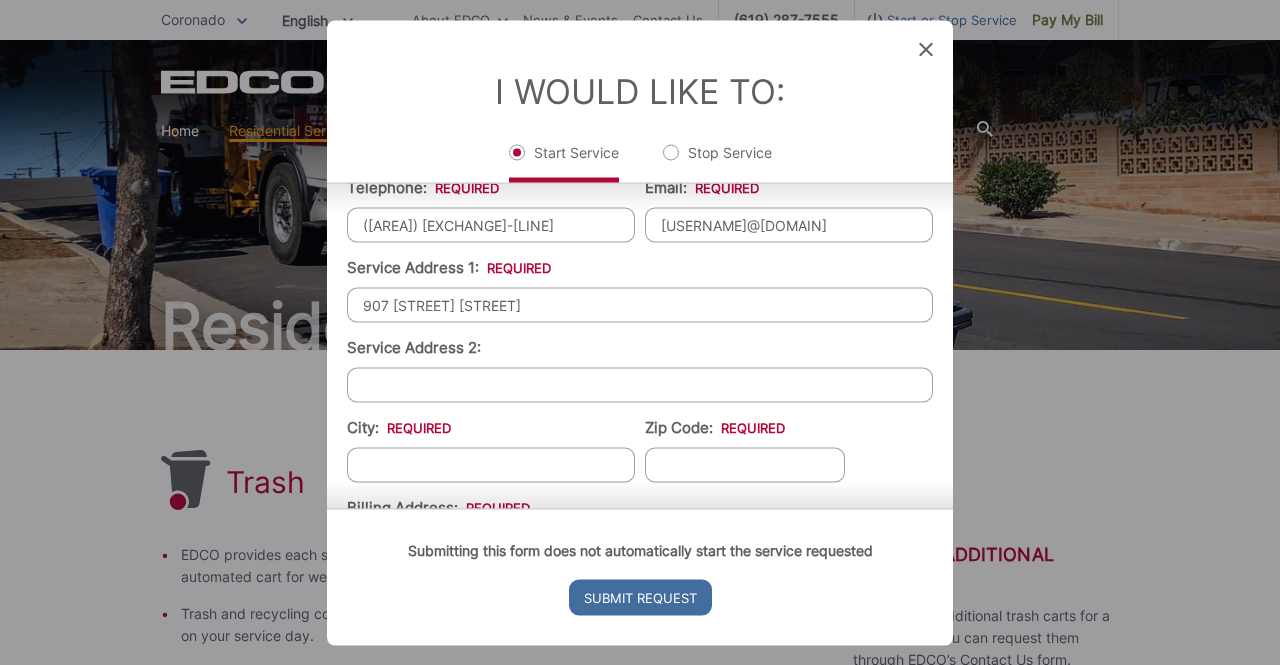 click on "City: *" at bounding box center (491, 464) 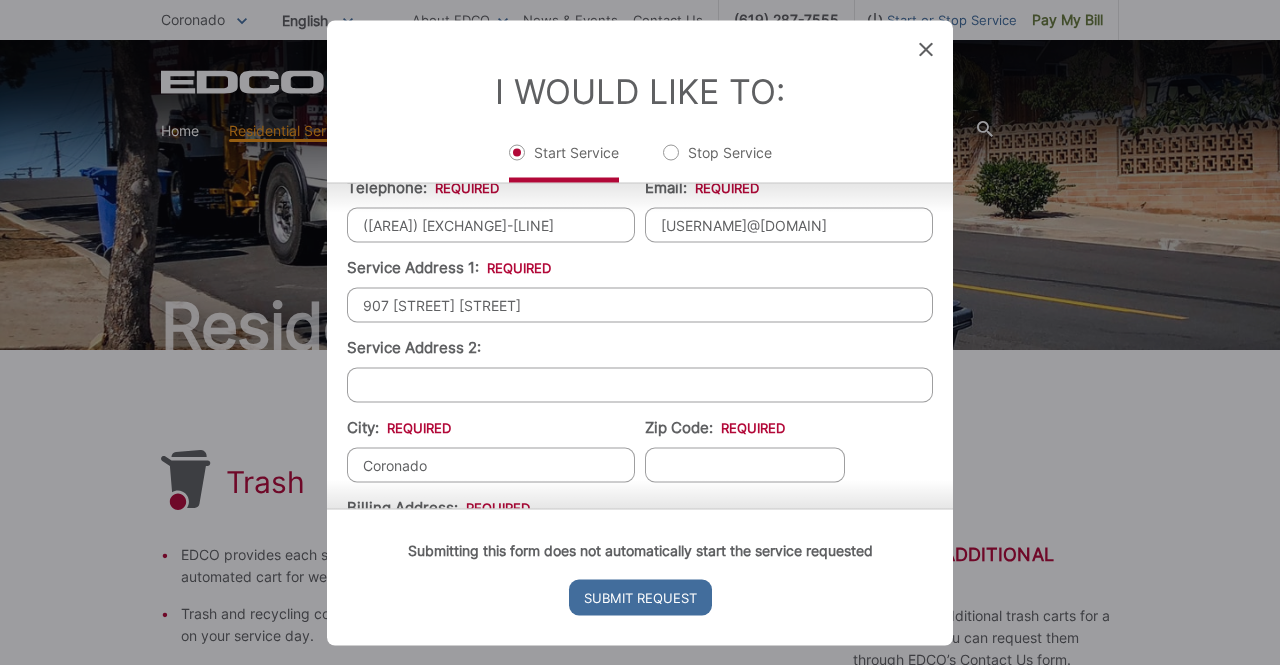 type on "Coronado" 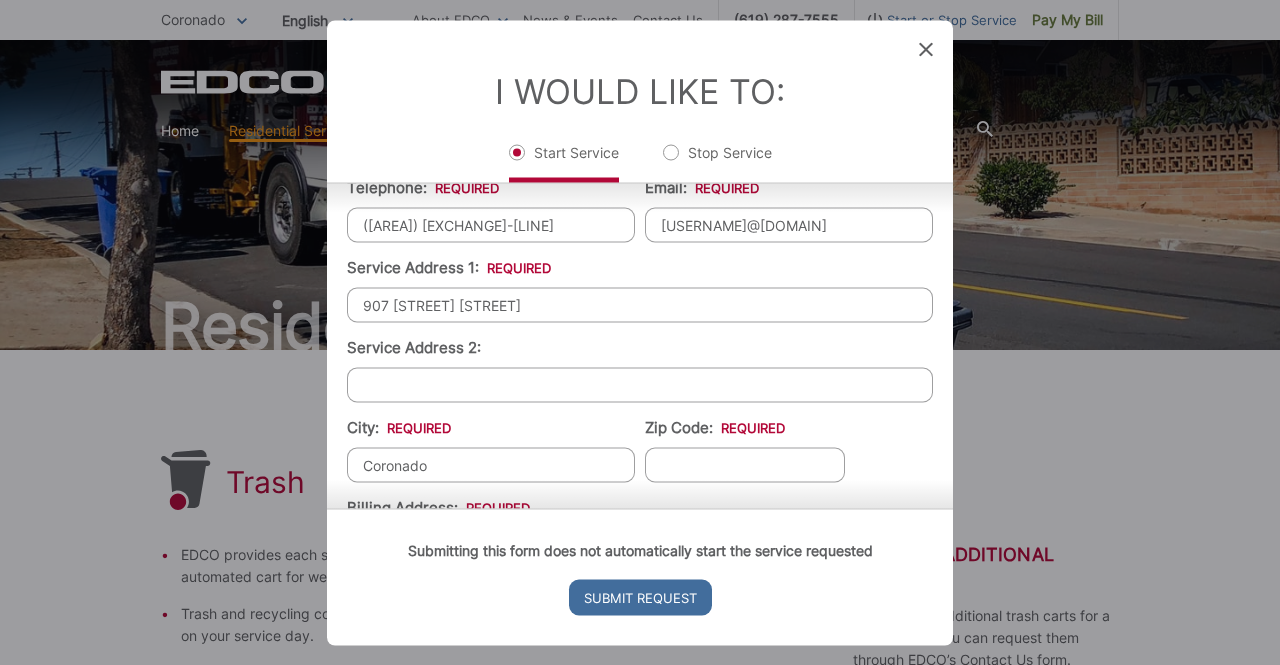 click on "Zip Code: *" at bounding box center [745, 464] 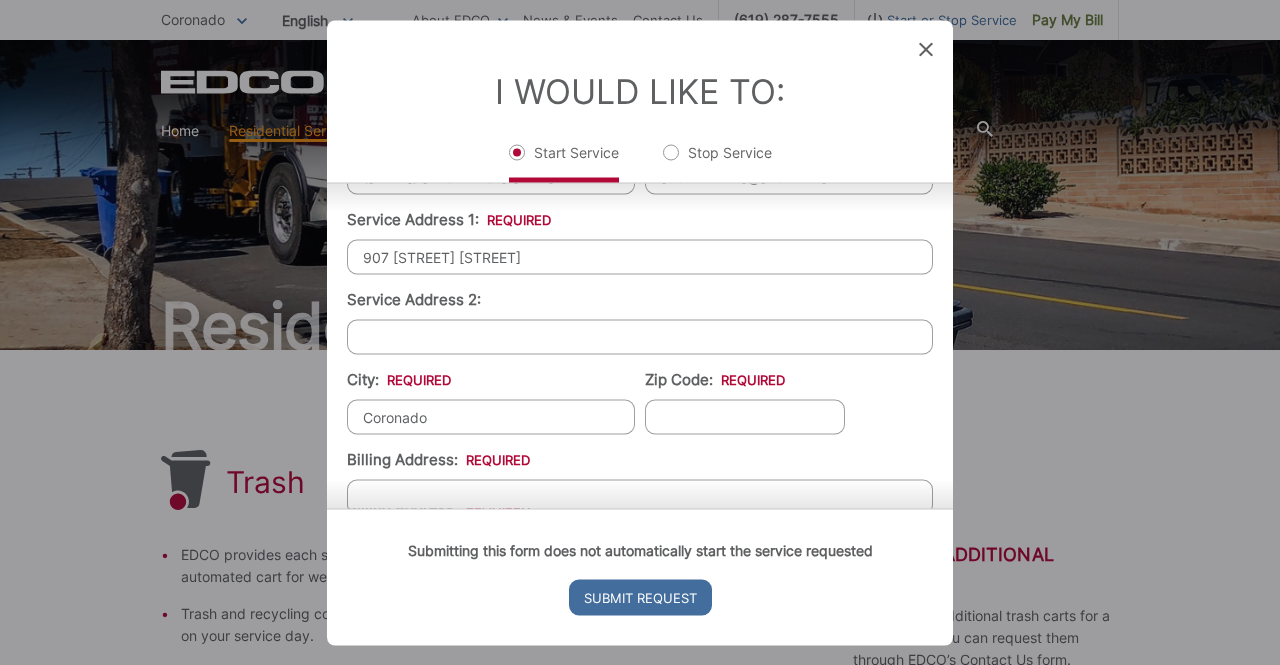 scroll, scrollTop: 402, scrollLeft: 0, axis: vertical 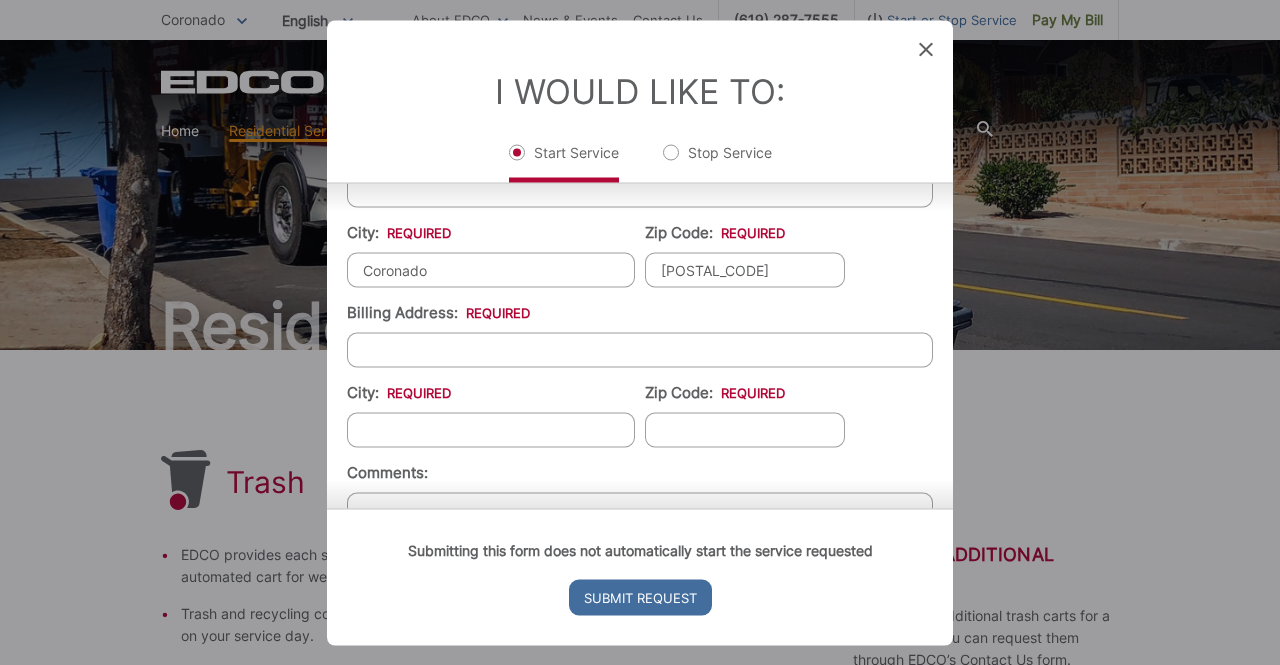 type on "[POSTAL_CODE]" 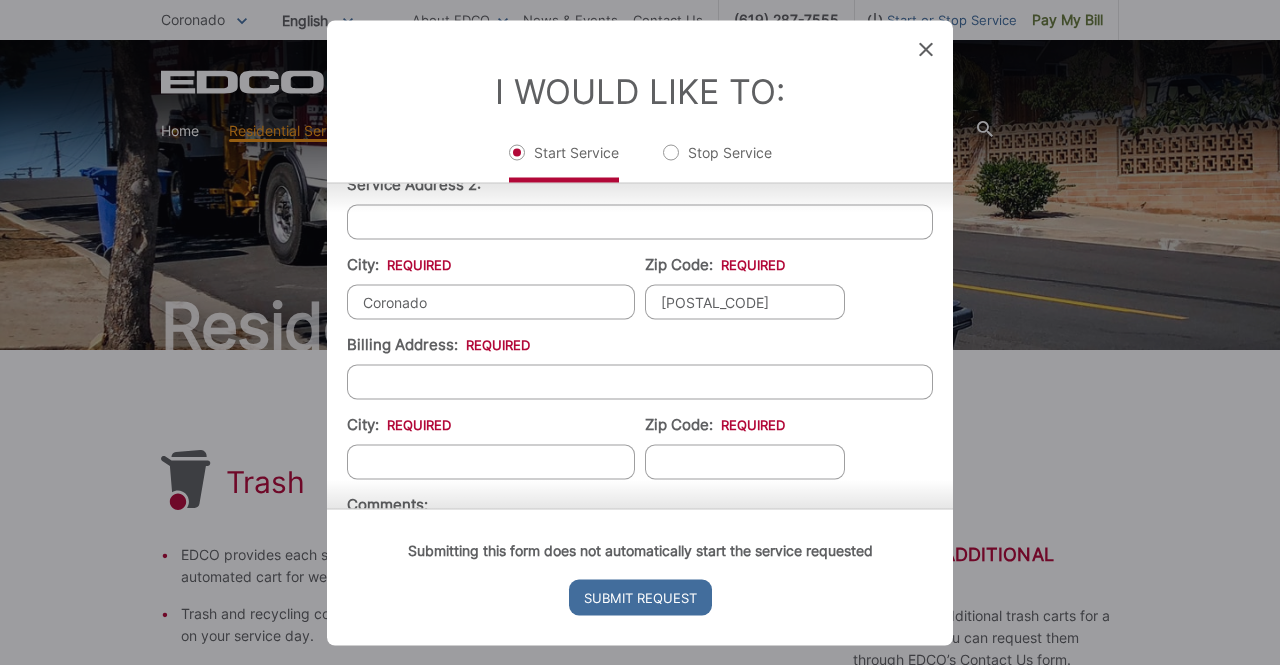 scroll, scrollTop: 513, scrollLeft: 0, axis: vertical 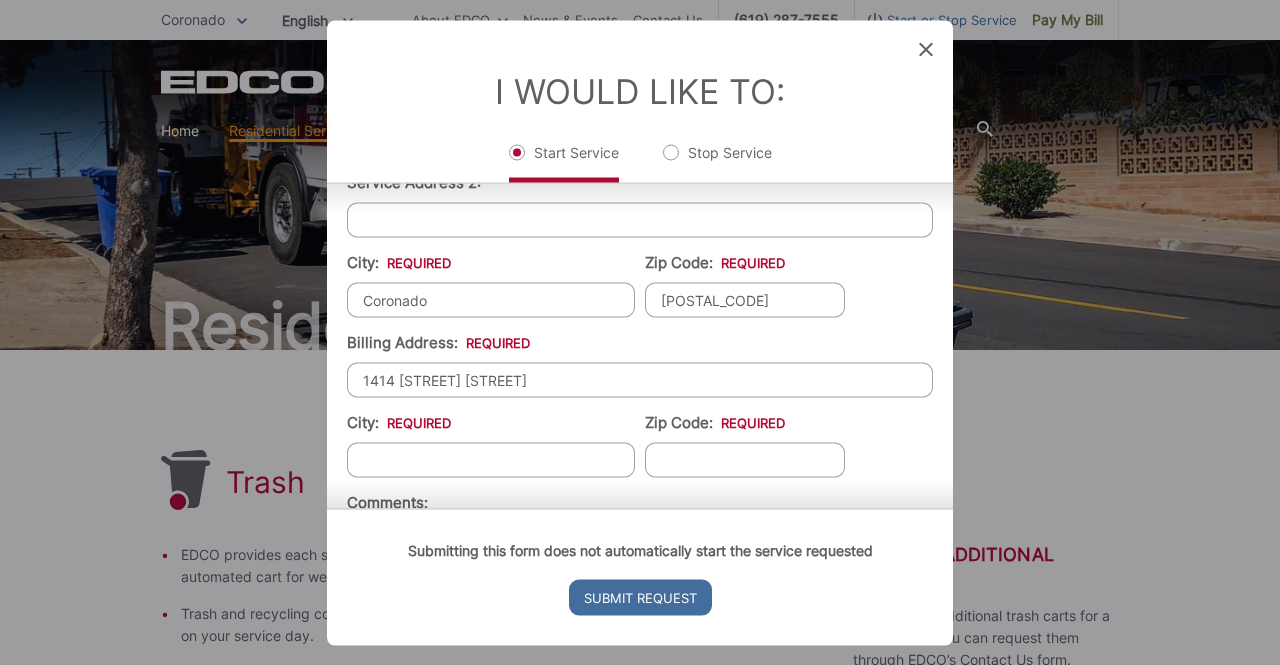 type on "1414 [STREET] [STREET]" 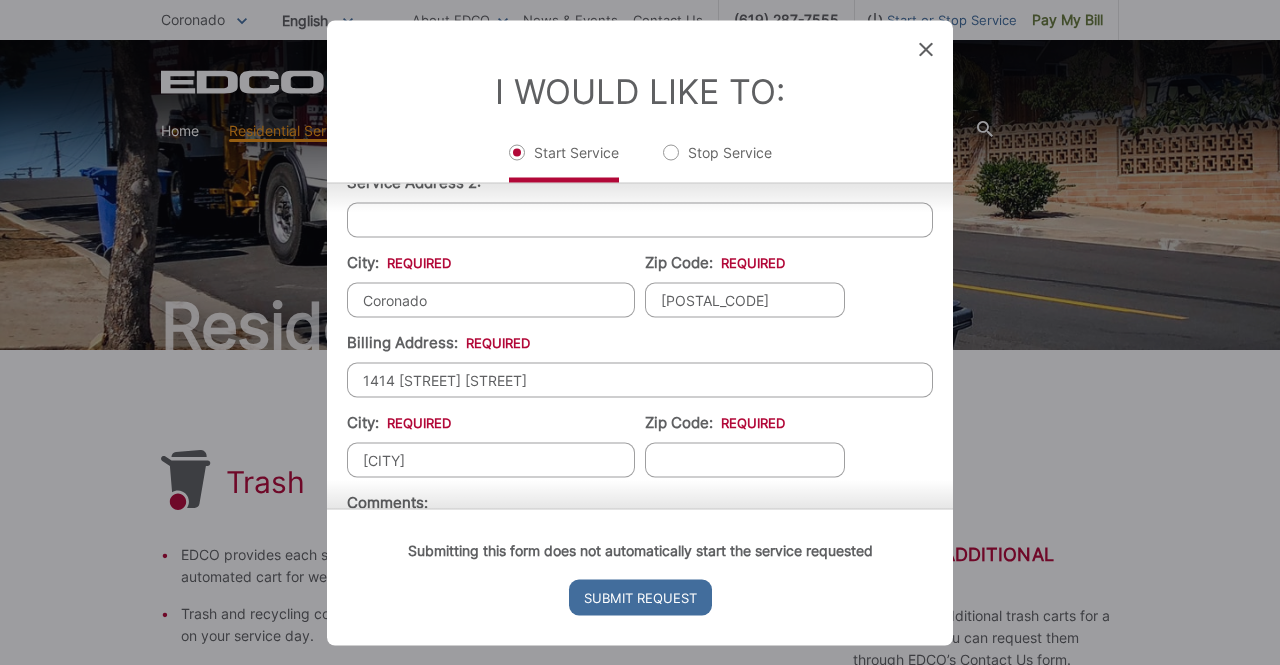 type on "[CITY]" 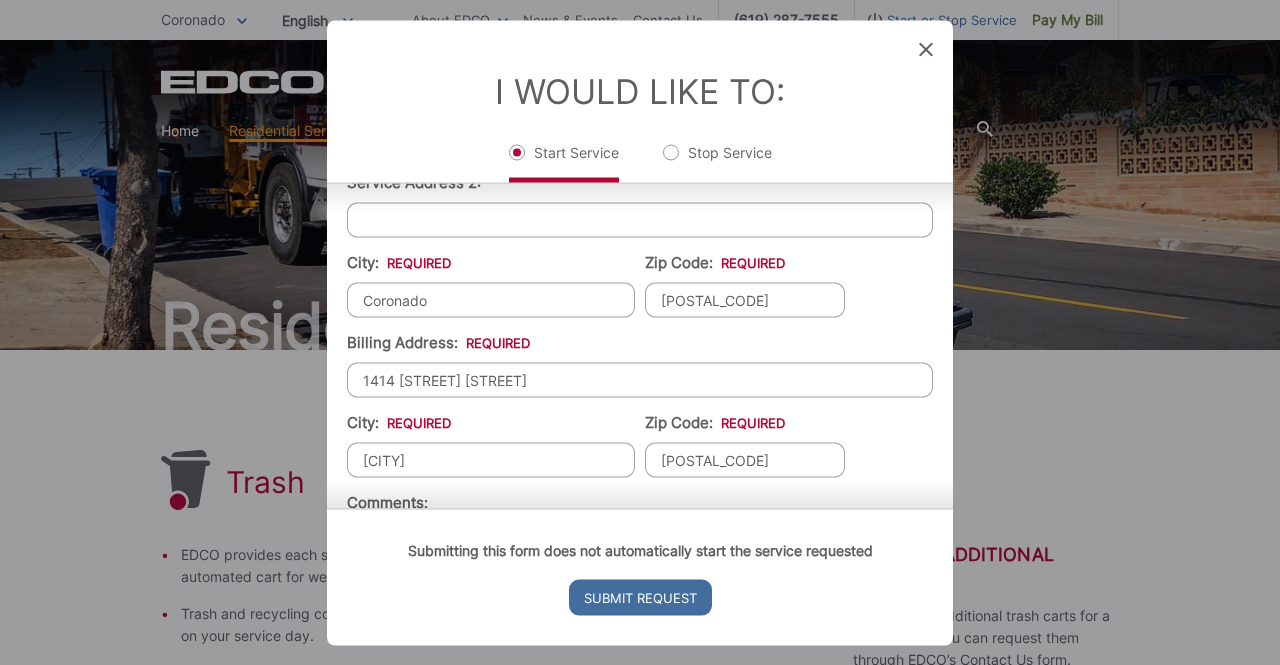 scroll, scrollTop: 647, scrollLeft: 0, axis: vertical 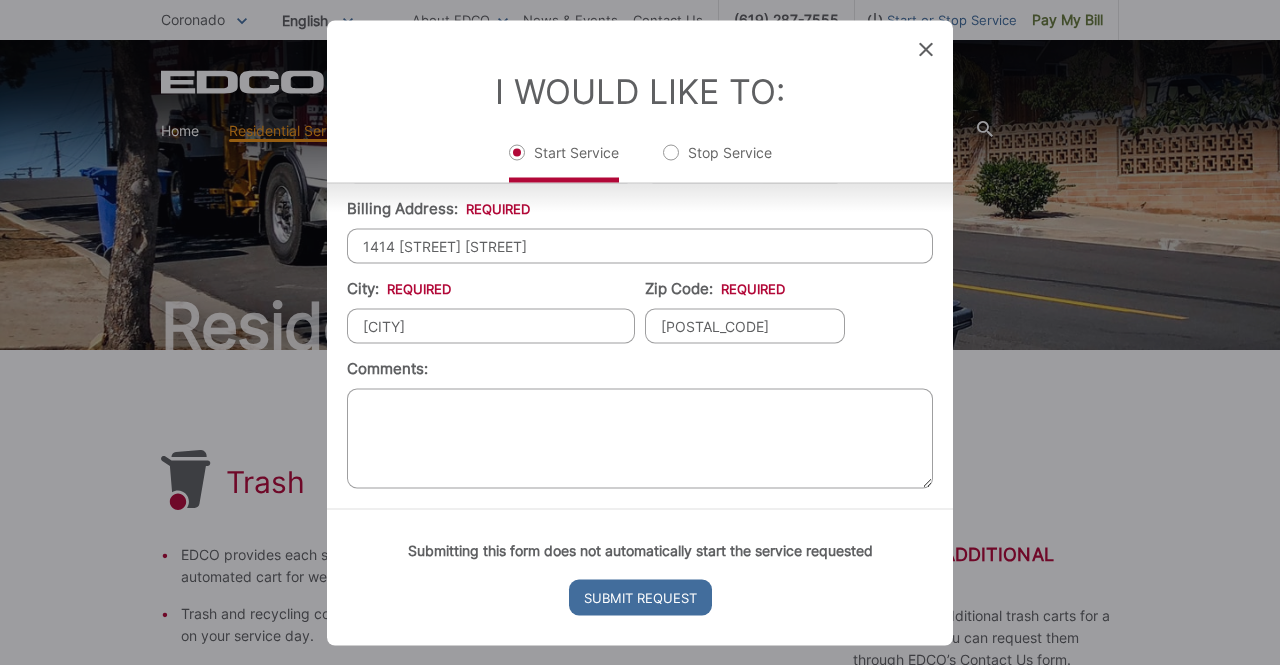 type on "[POSTAL_CODE]" 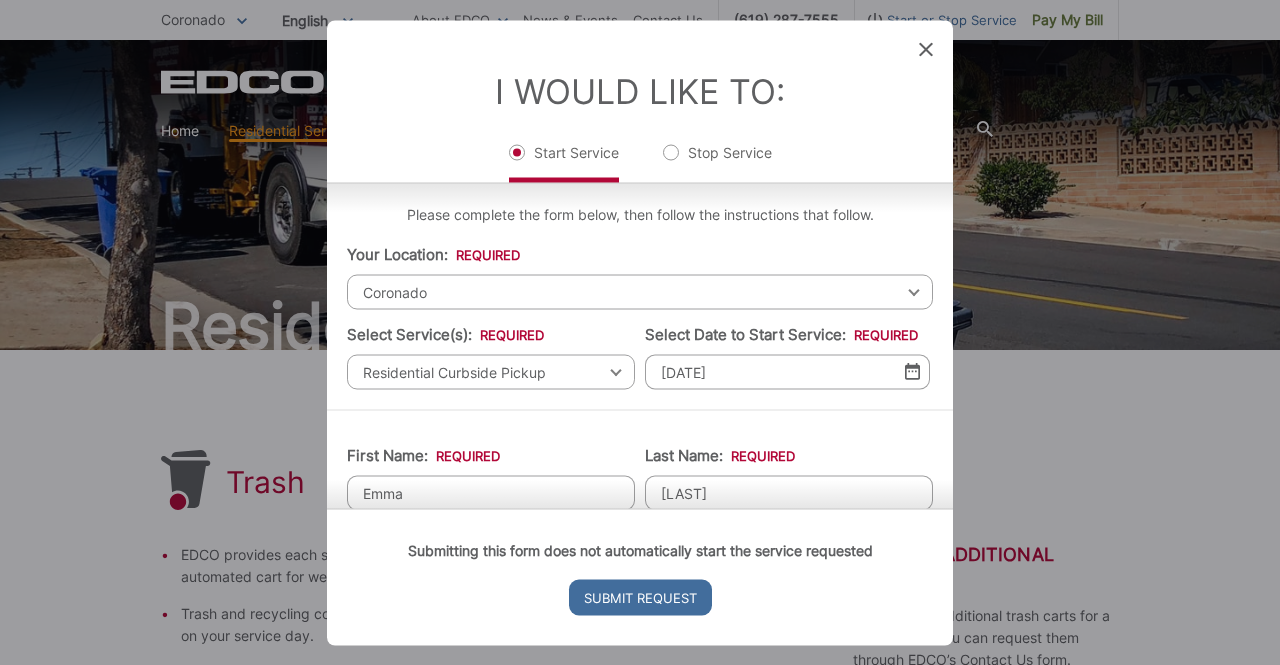 scroll, scrollTop: 647, scrollLeft: 0, axis: vertical 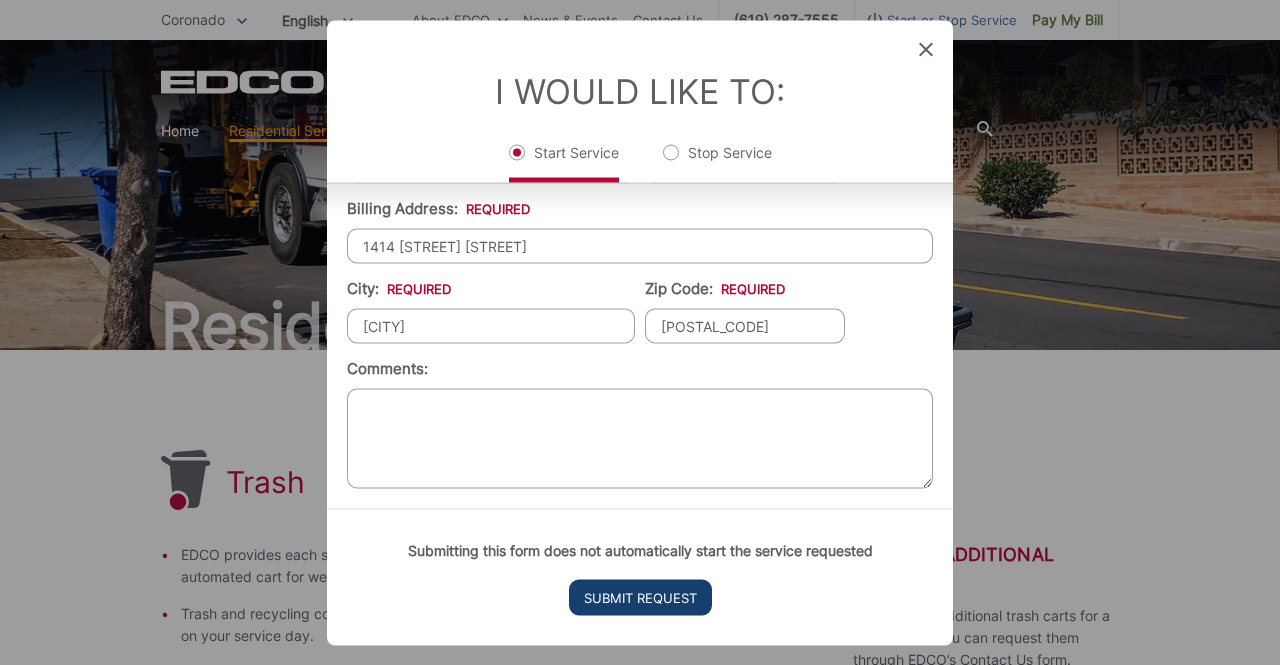 click on "Submit Request" at bounding box center [640, 597] 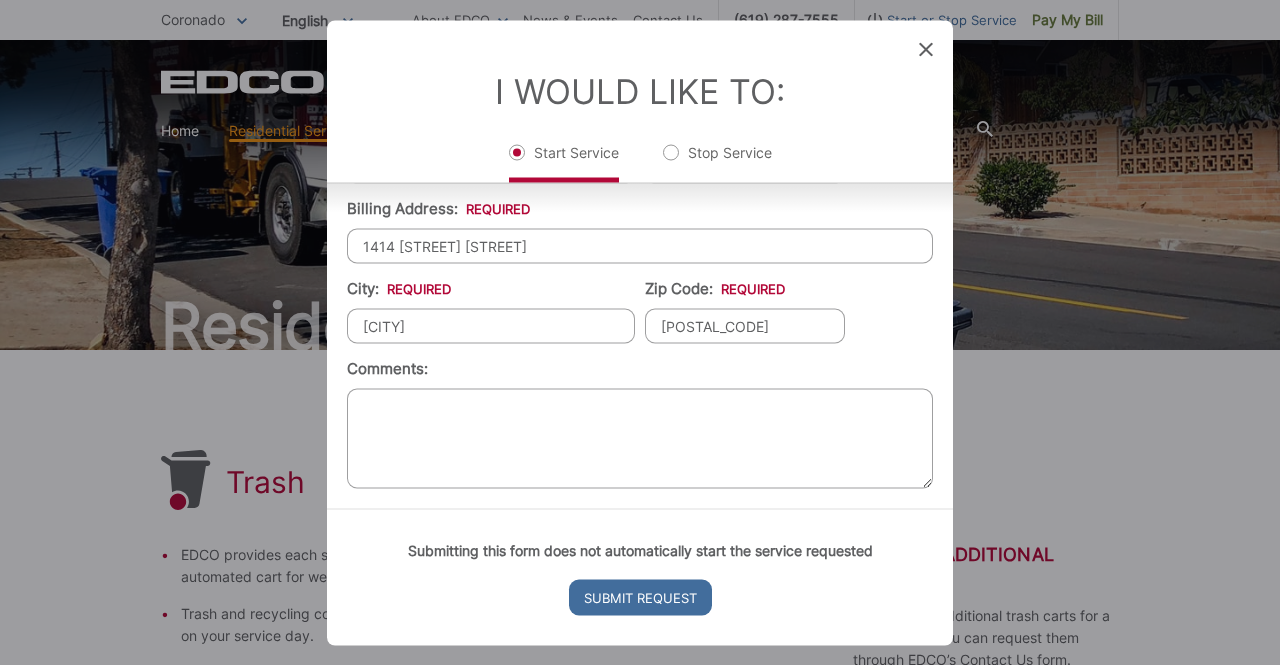 scroll, scrollTop: 157, scrollLeft: 0, axis: vertical 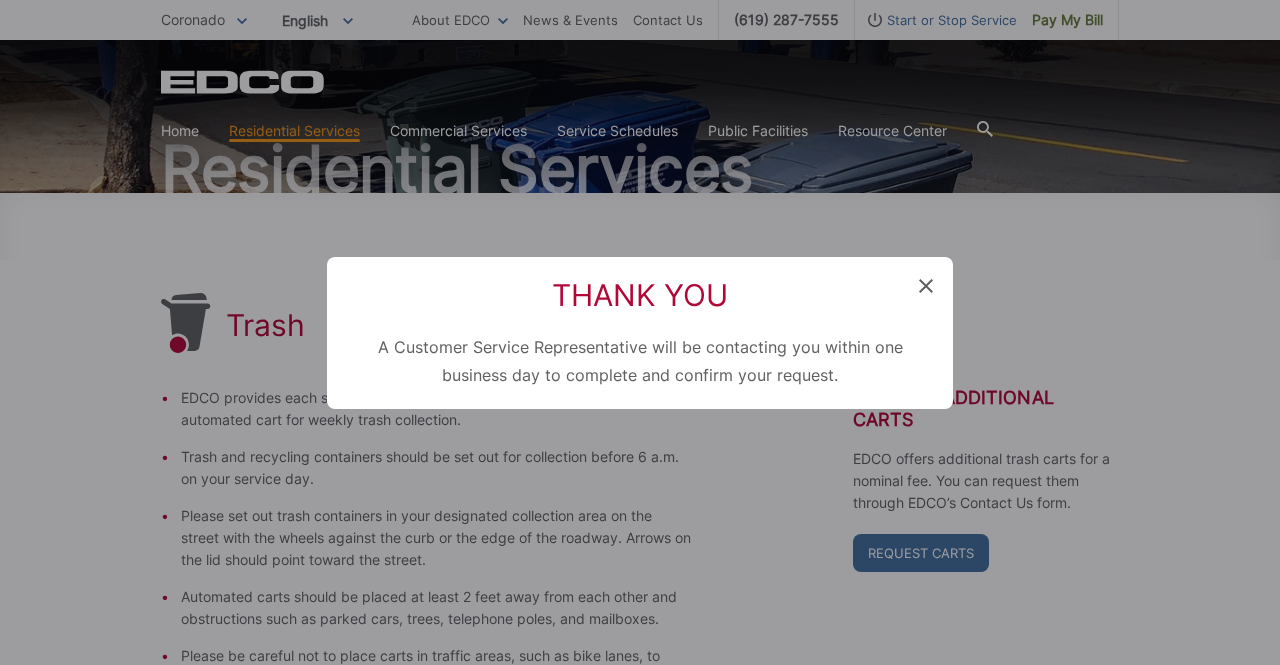 click 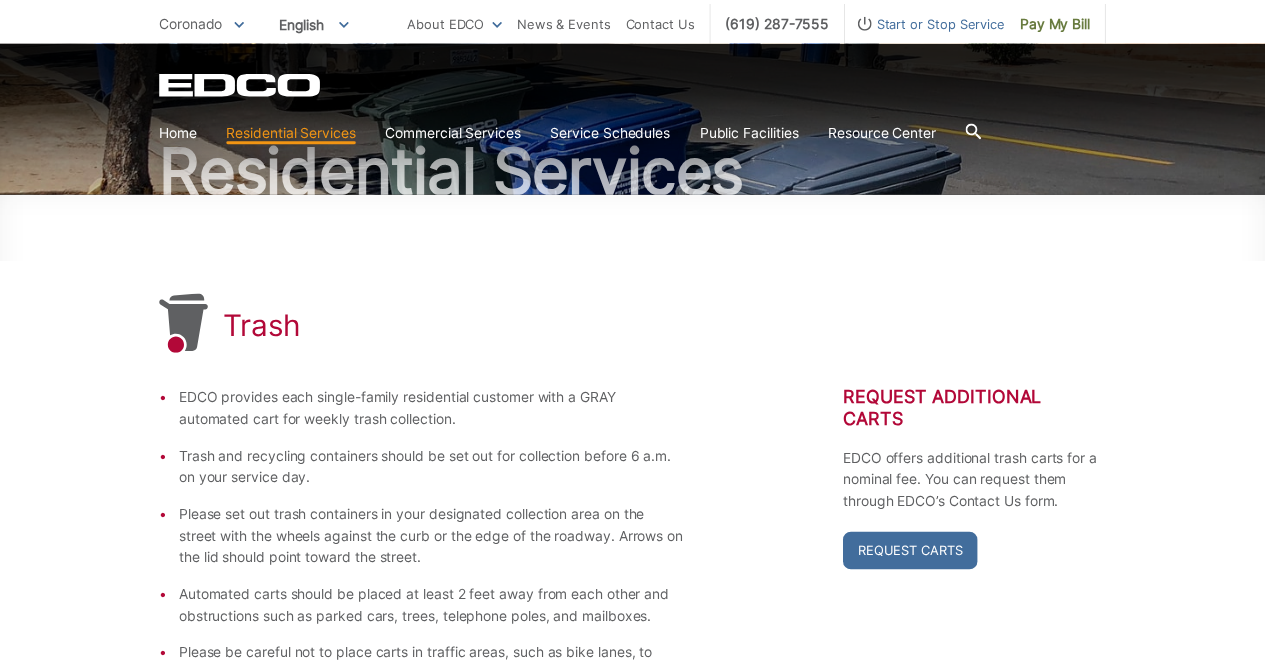 scroll, scrollTop: 0, scrollLeft: 0, axis: both 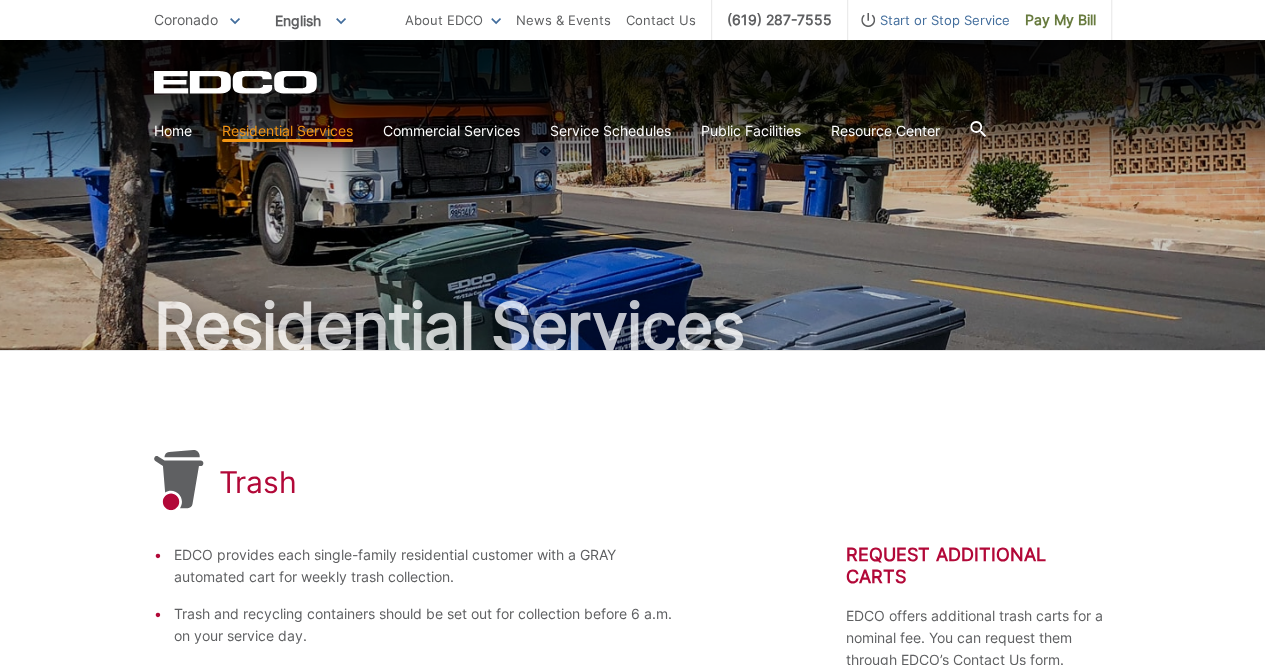 click on "Trash
EDCO provides each single-family residential customer with a GRAY automated cart for weekly trash collection.
Trash and recycling containers should be set out for collection before 6 a.m. on your service day.
Please set out trash containers in your designated collection area on the street with the wheels against the curb or the edge of the roadway. Arrows on the lid should point toward the street.
Automated carts should be placed at least 2 feet away from each other and obstructions such as parked cars, trees, telephone poles, and mailboxes.
Please be careful not to place carts in traffic areas, such as bike lanes, to avoid blocking paths of travel.
Request Additional Carts
EDCO offers additional trash carts for a nominal fee. You can request them through EDCO’s Contact Us form.
Request Carts" at bounding box center [633, 874] 